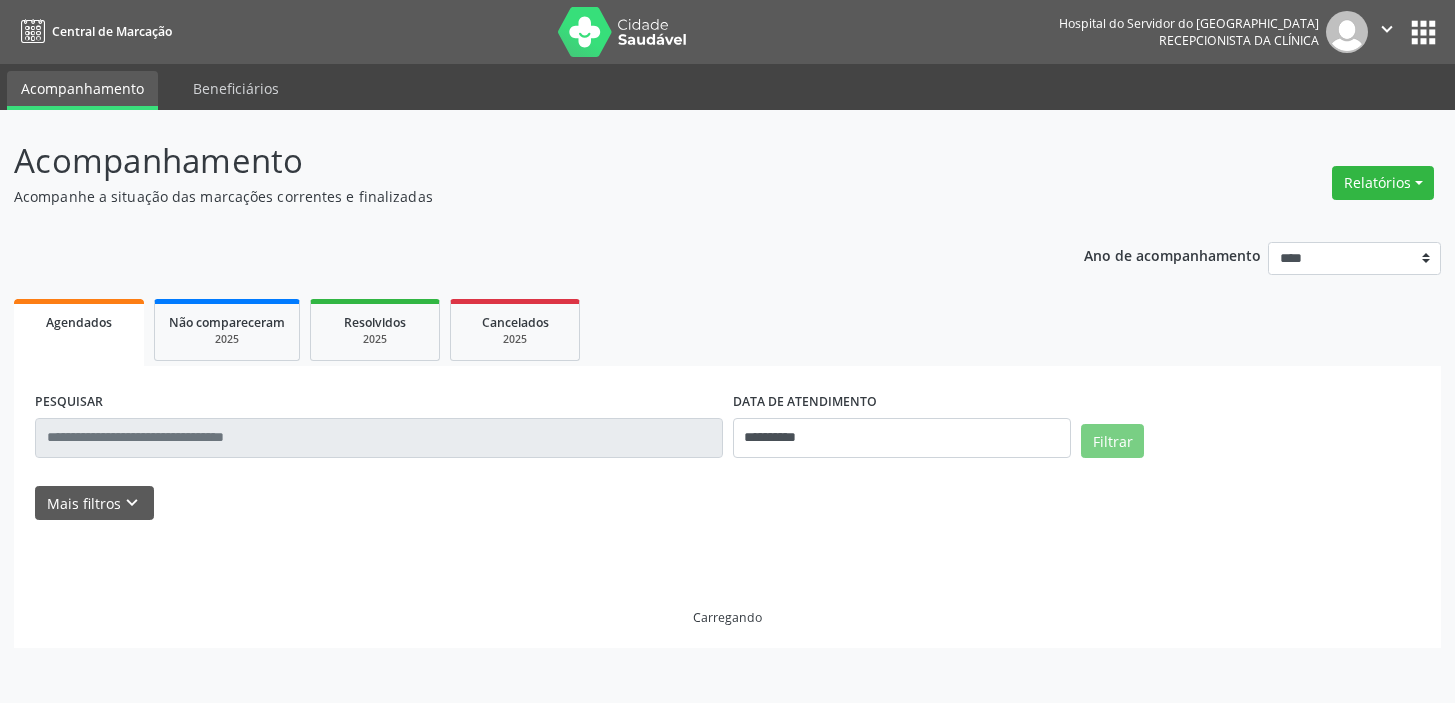 click on "Relatórios" at bounding box center [1383, 183] 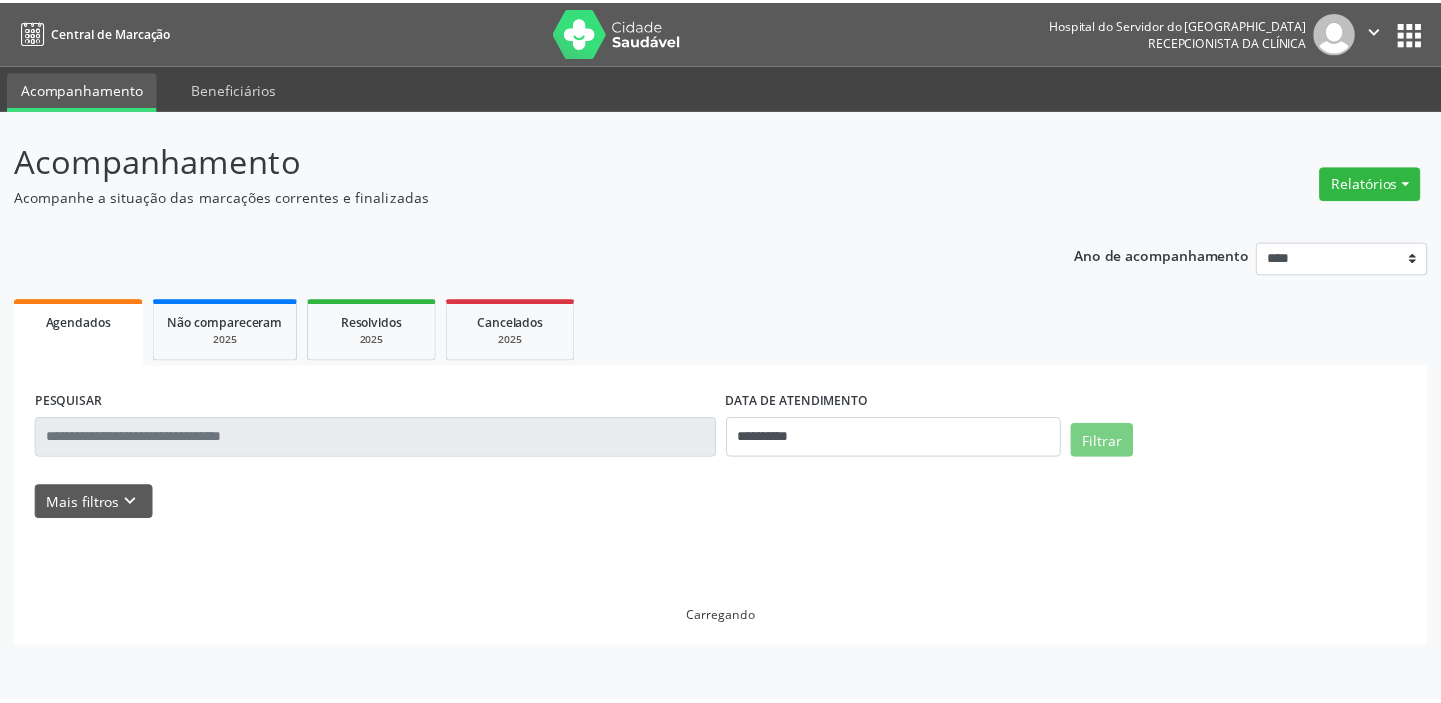 scroll, scrollTop: 0, scrollLeft: 0, axis: both 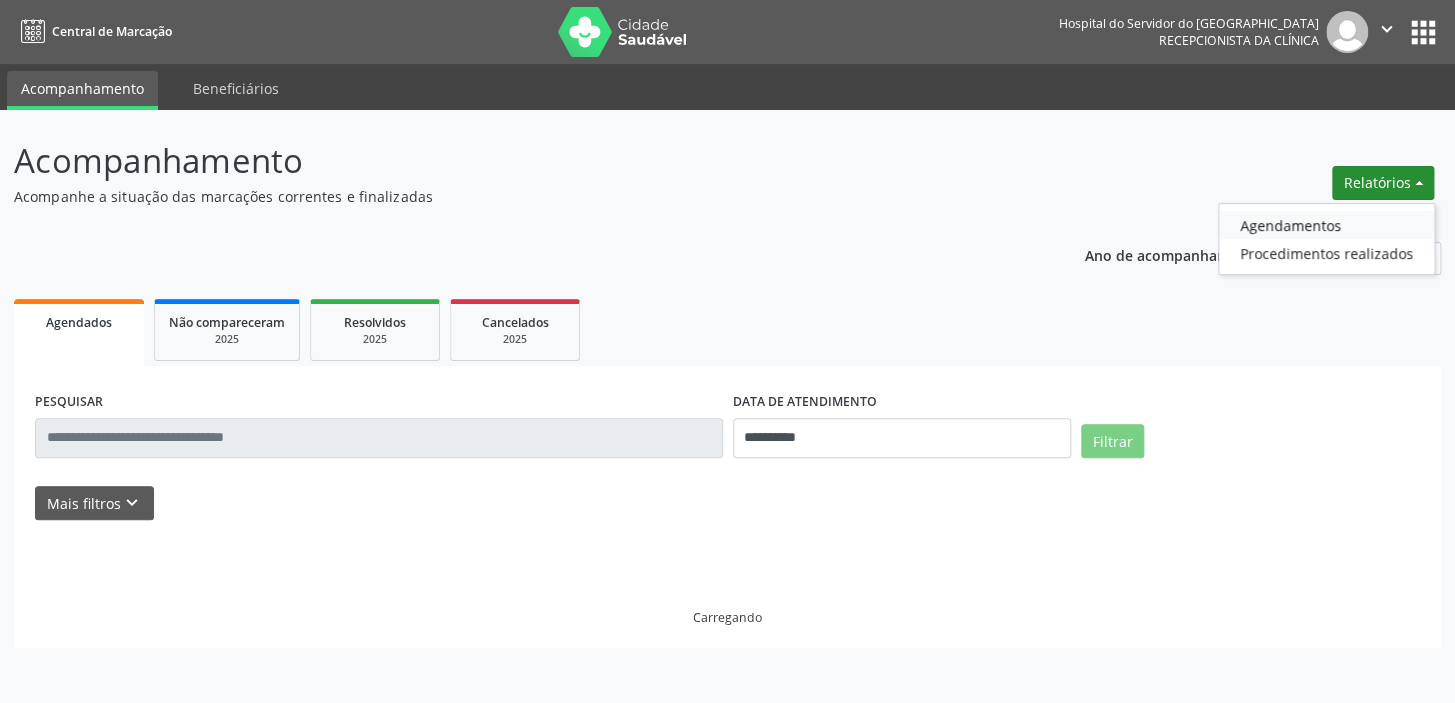 click on "Agendamentos" at bounding box center (1326, 225) 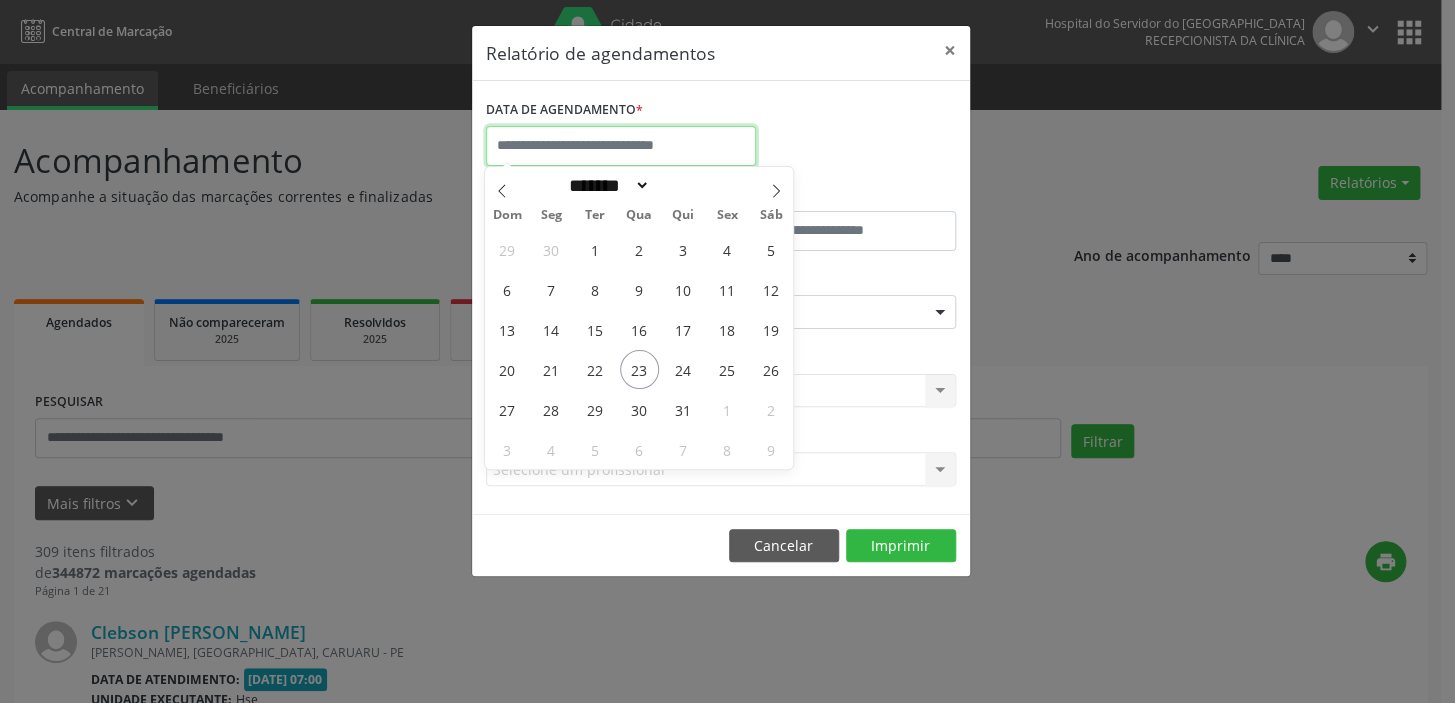 drag, startPoint x: 639, startPoint y: 133, endPoint x: 635, endPoint y: 204, distance: 71.11259 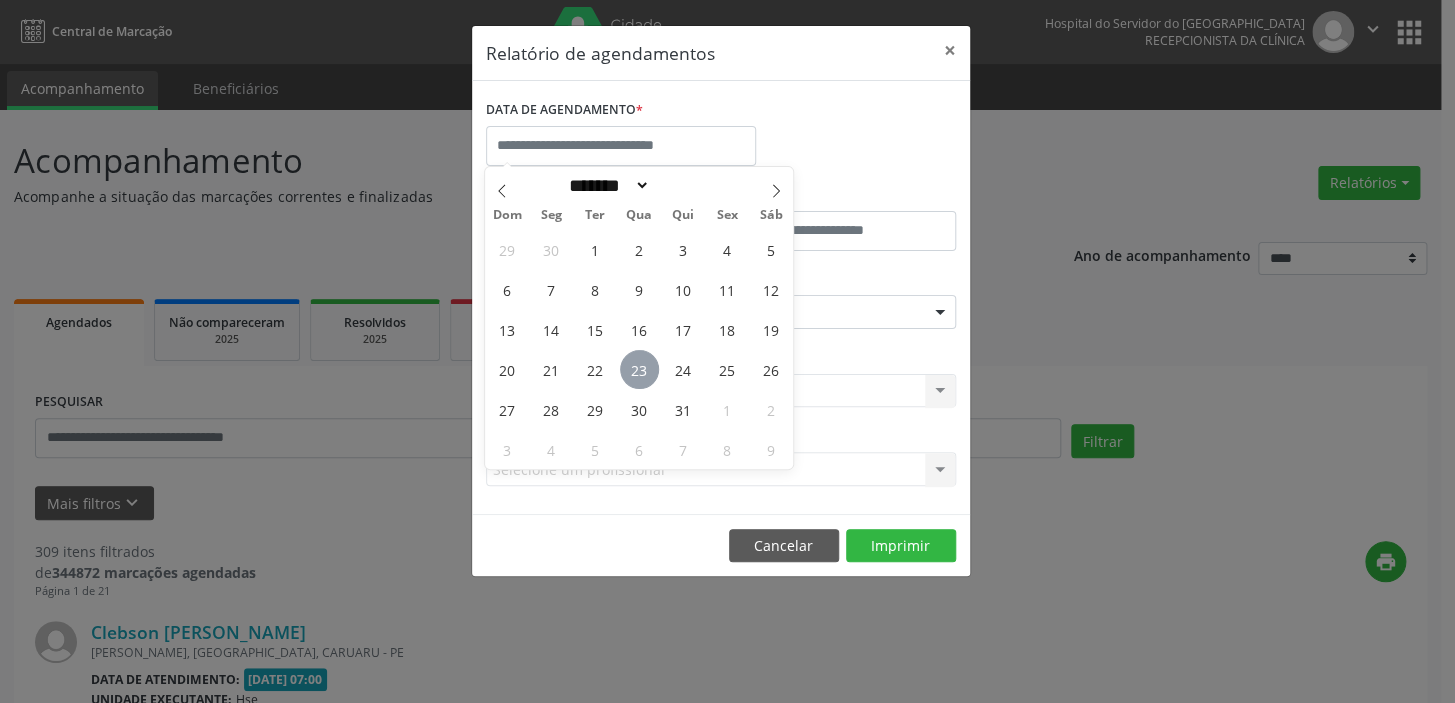 click on "23" at bounding box center (639, 369) 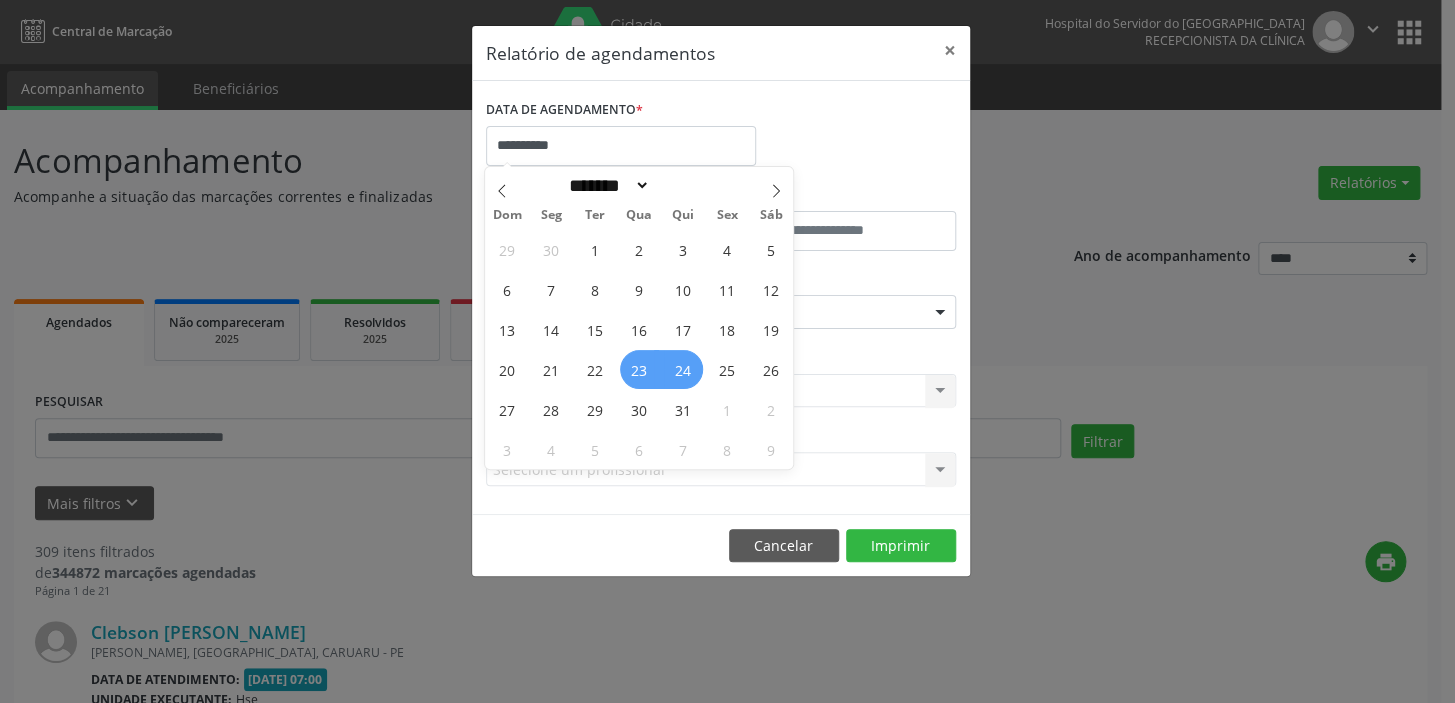 click on "24" at bounding box center (683, 369) 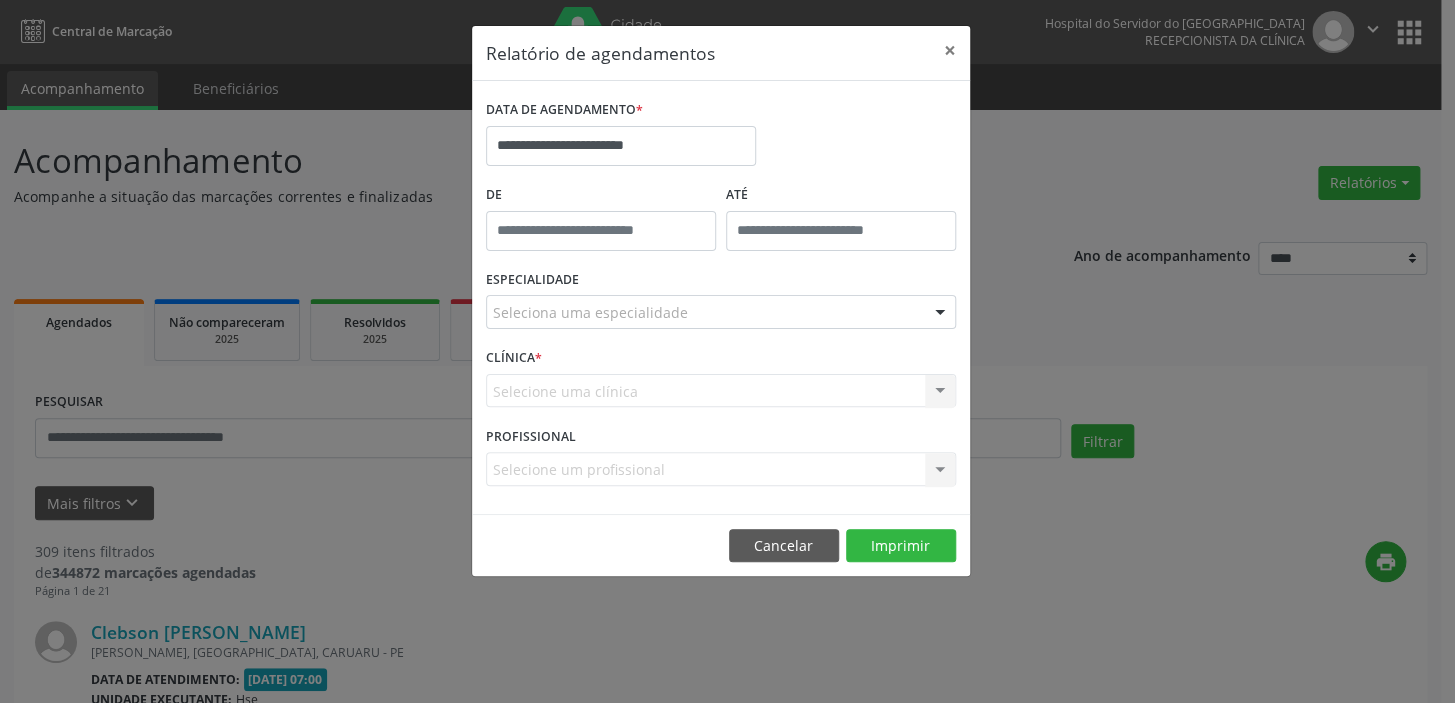 click on "CLÍNICA
*
Selecione uma clínica
Nenhum resultado encontrado para: "   "
Não há nenhuma opção para ser exibida." at bounding box center (721, 382) 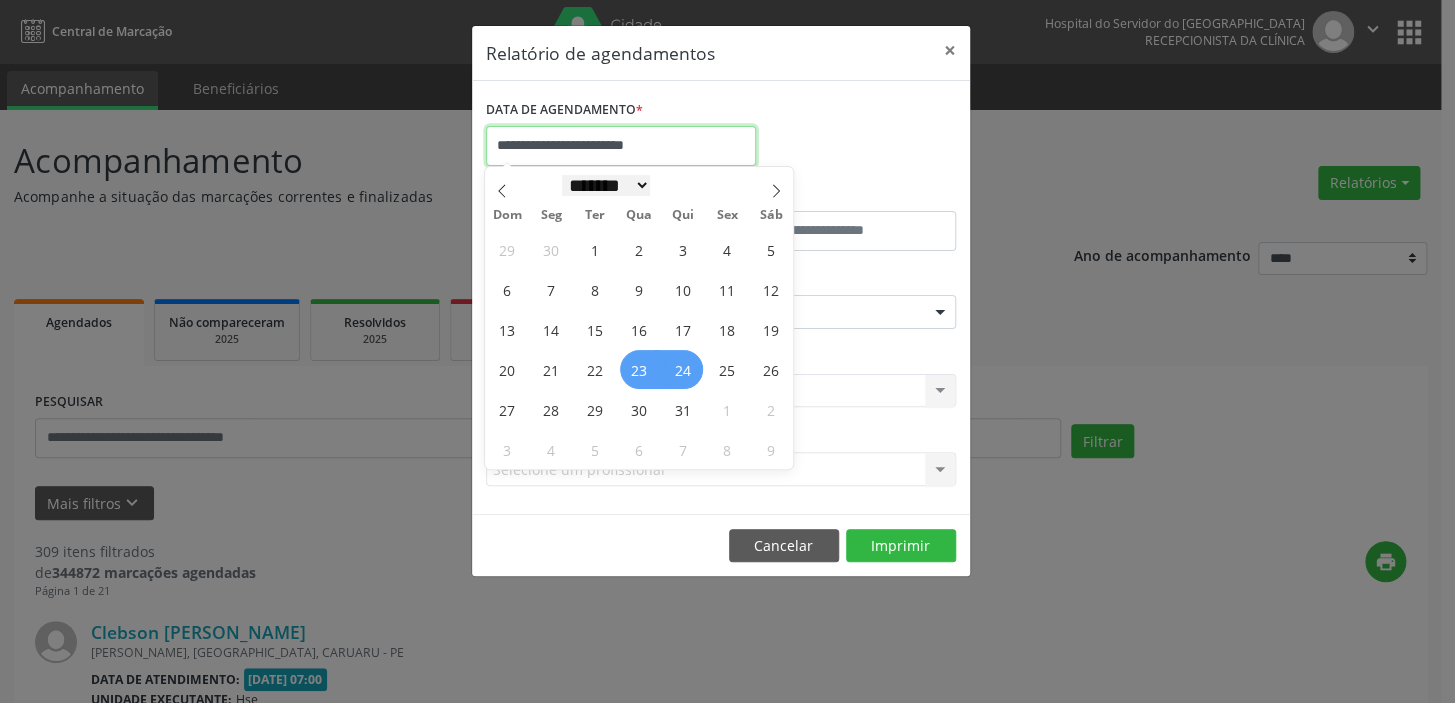 drag, startPoint x: 638, startPoint y: 151, endPoint x: 650, endPoint y: 199, distance: 49.47727 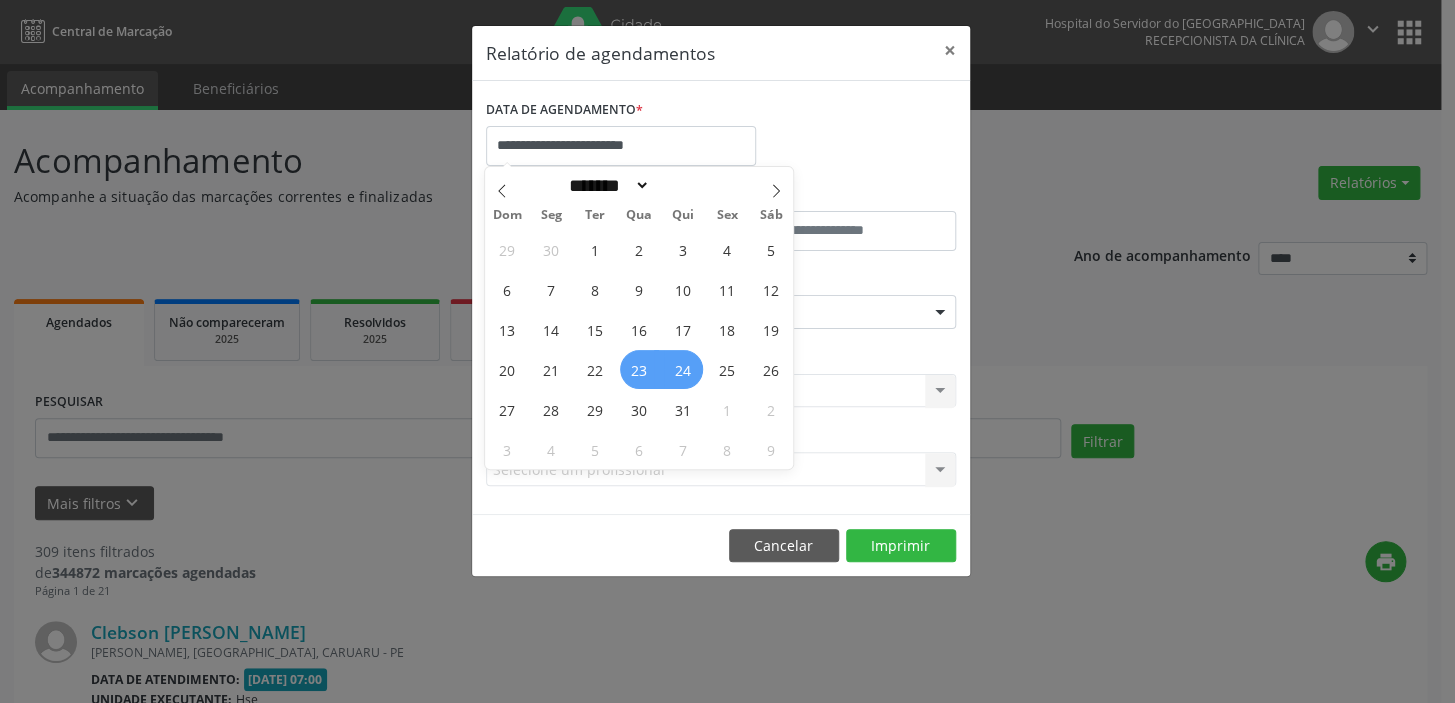 click on "24" at bounding box center (683, 369) 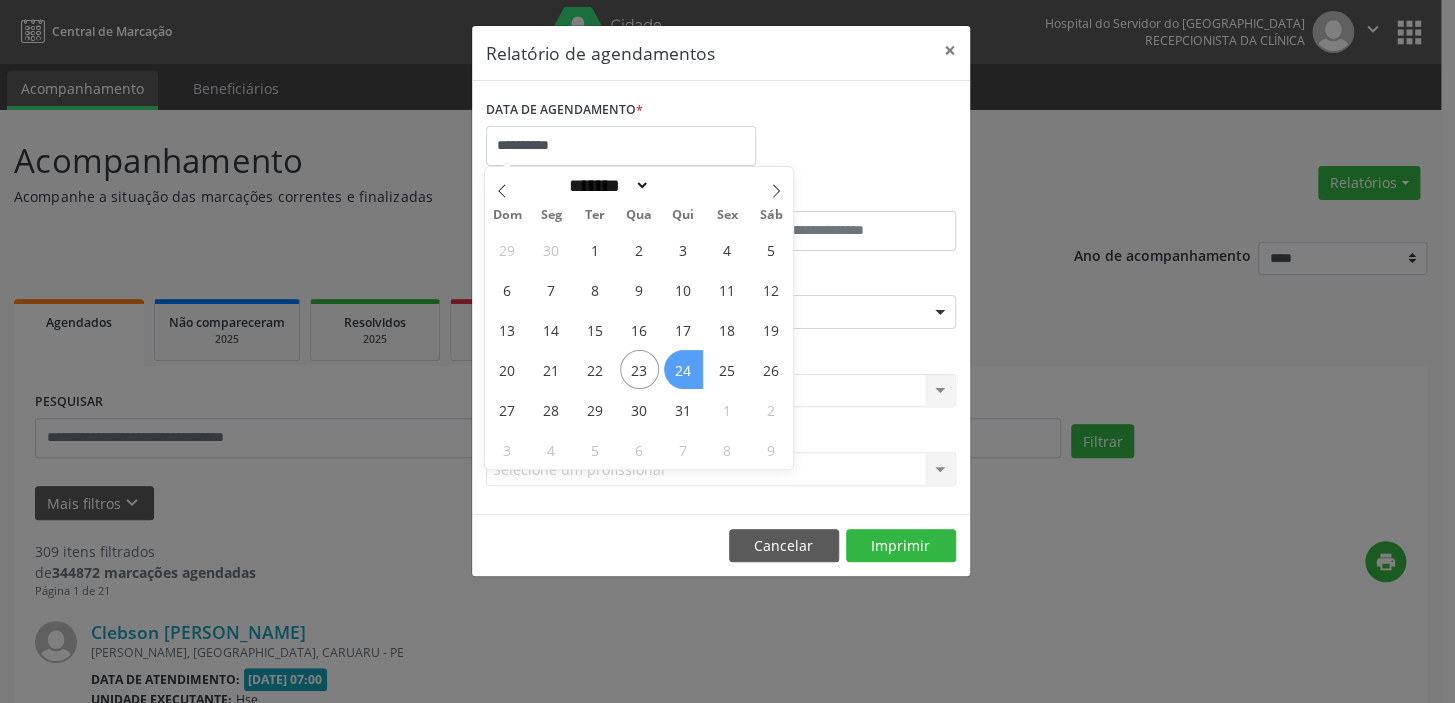 click on "24" at bounding box center [683, 369] 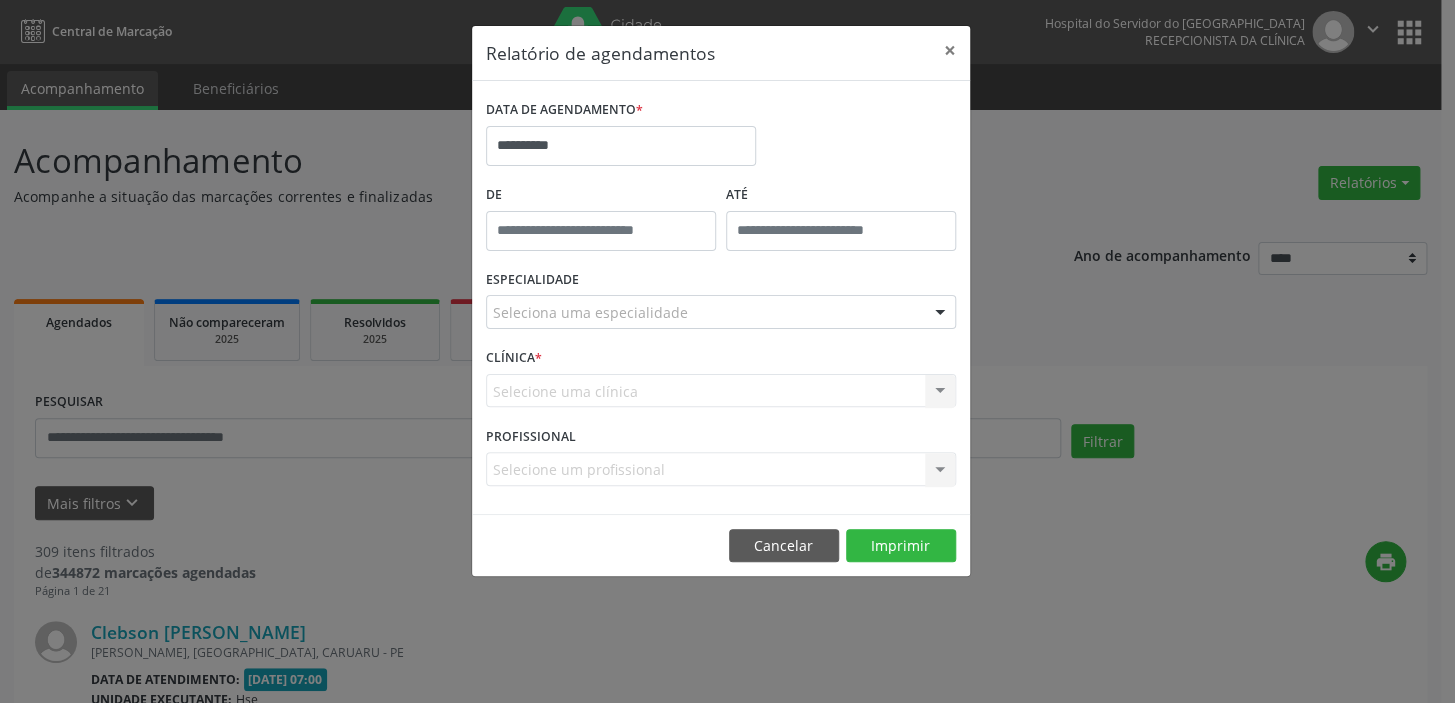 type on "*****" 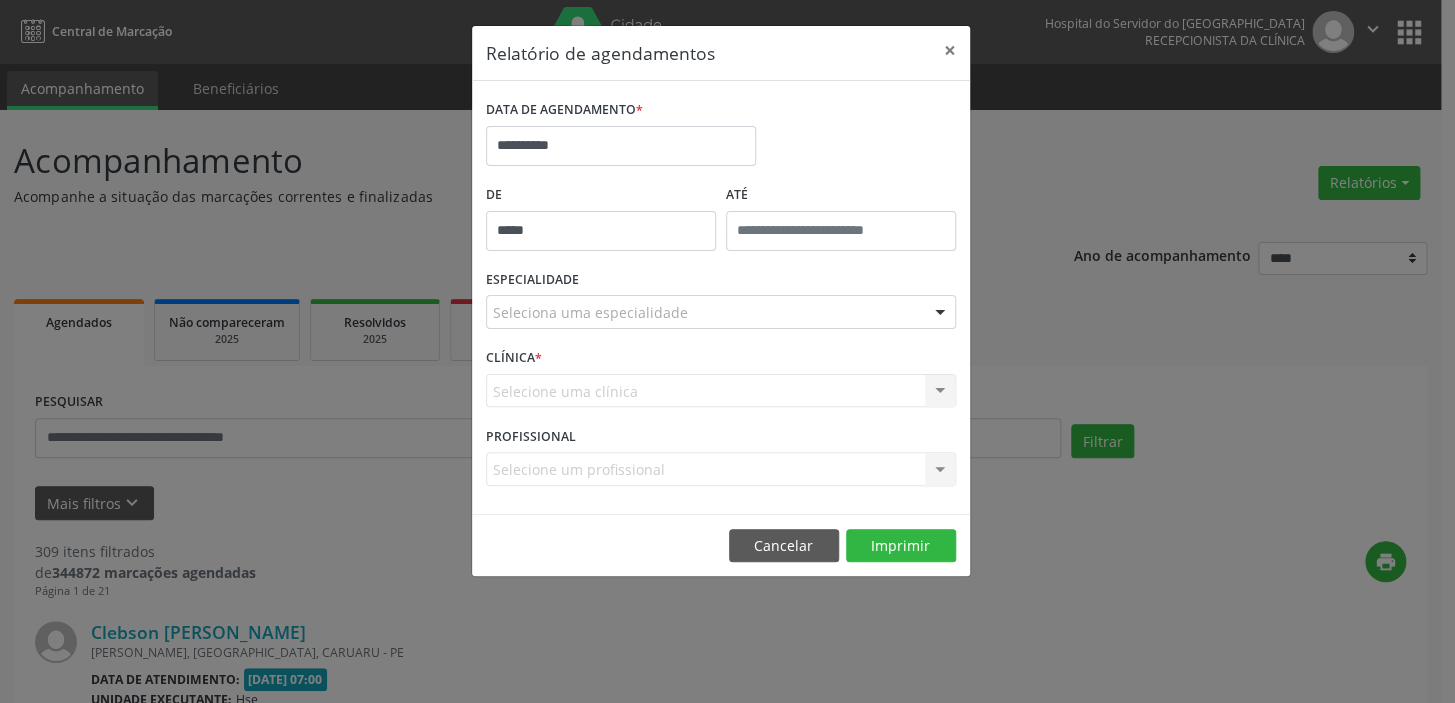 drag, startPoint x: 612, startPoint y: 219, endPoint x: 614, endPoint y: 254, distance: 35.057095 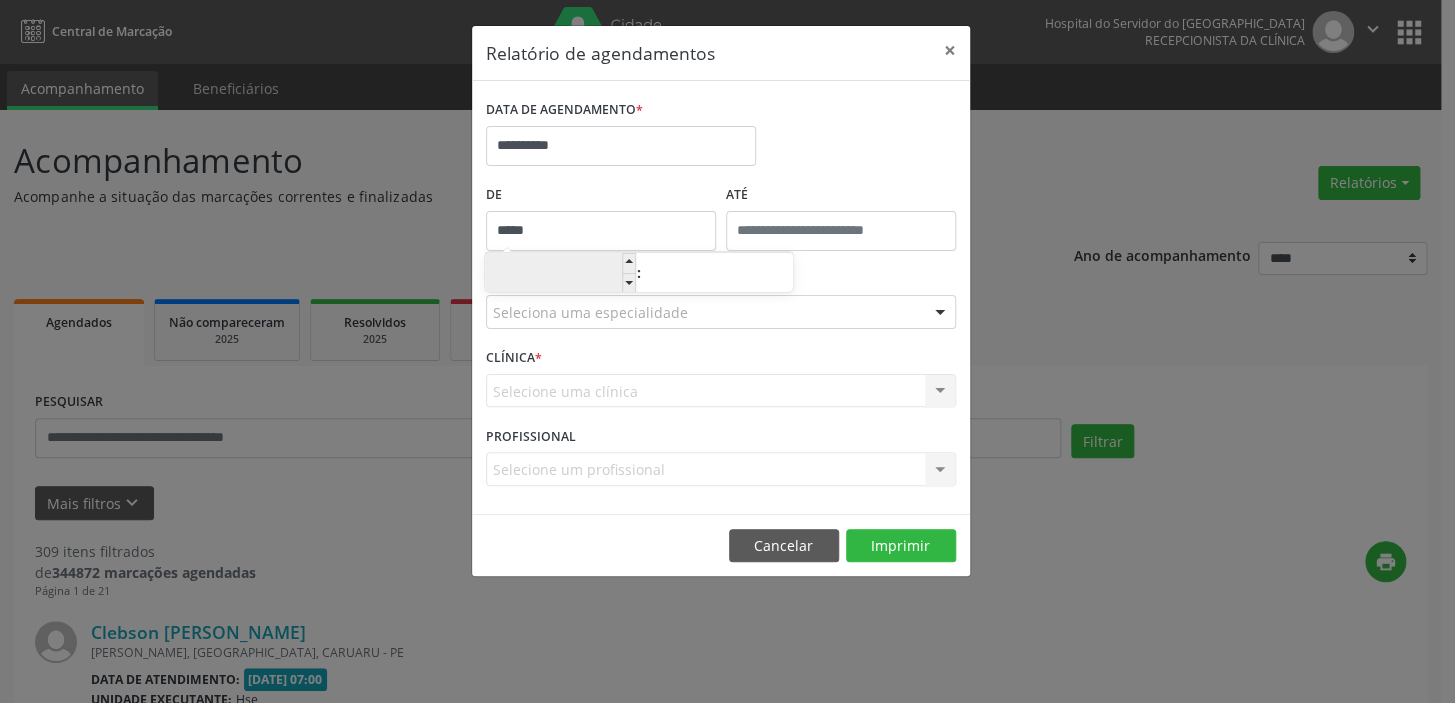click on "**" at bounding box center [560, 274] 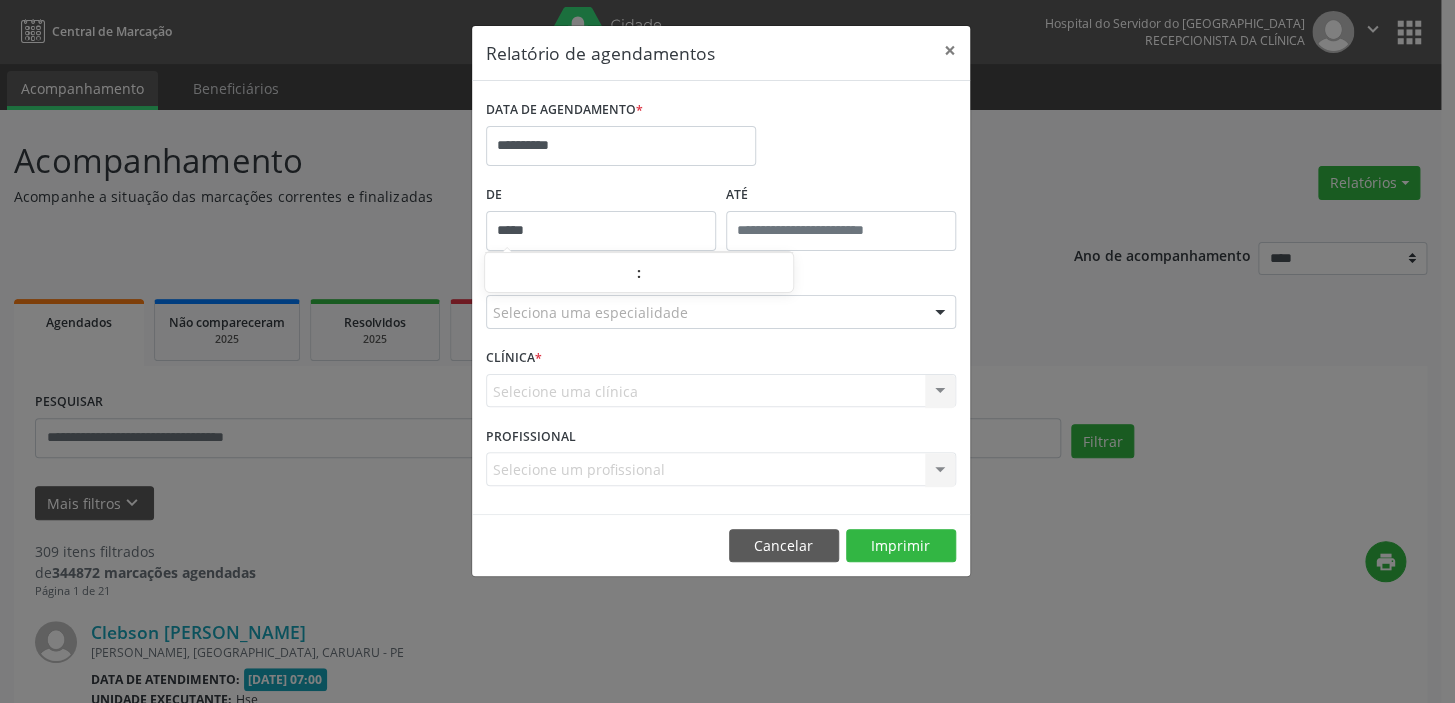 click on "Seleciona uma especialidade" at bounding box center [721, 312] 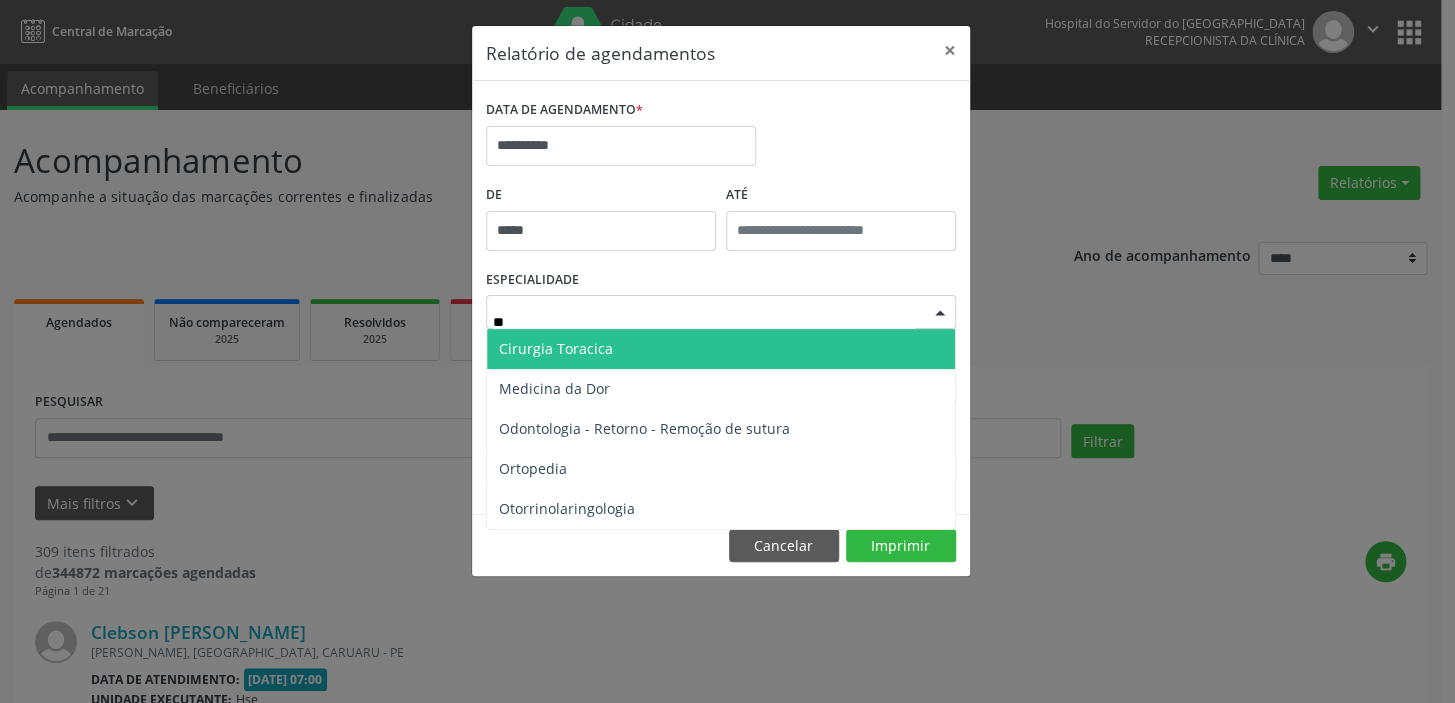 type on "***" 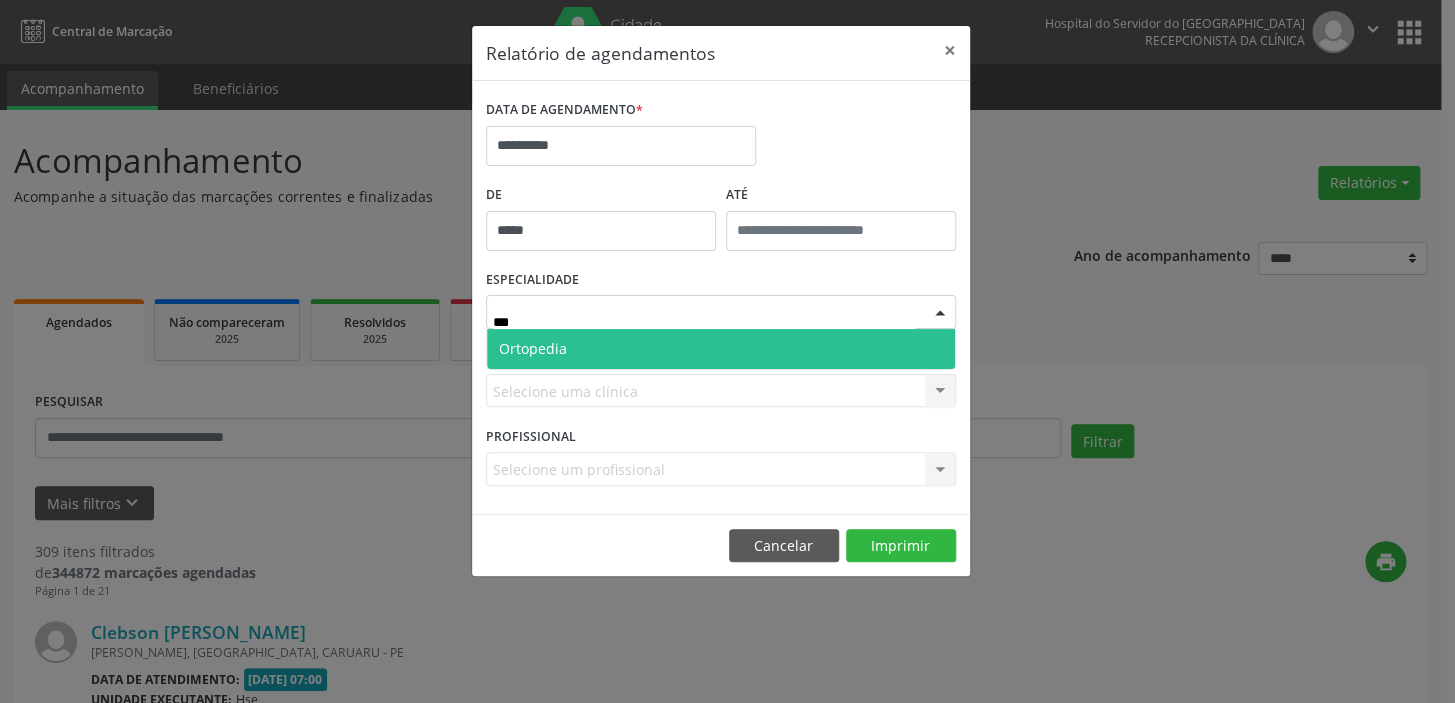 click on "Ortopedia" at bounding box center (721, 349) 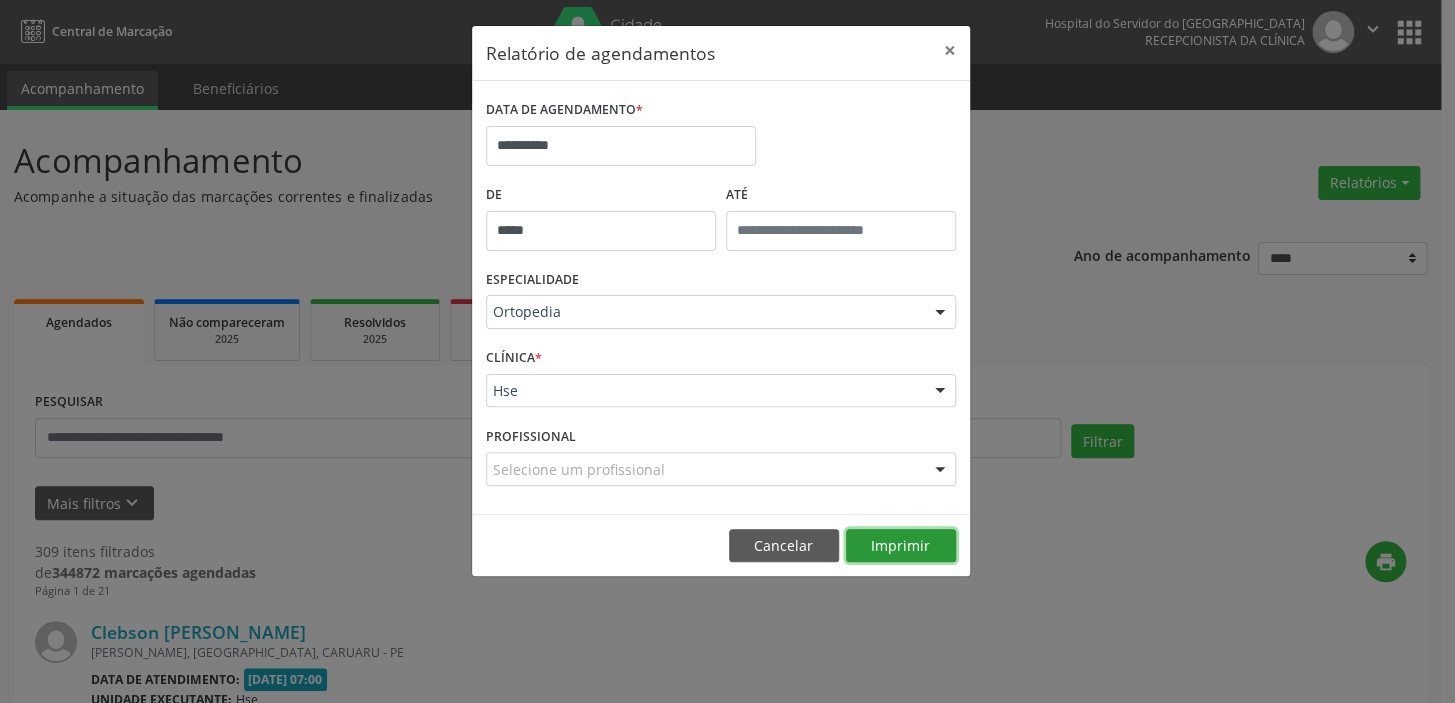 click on "Imprimir" at bounding box center [901, 546] 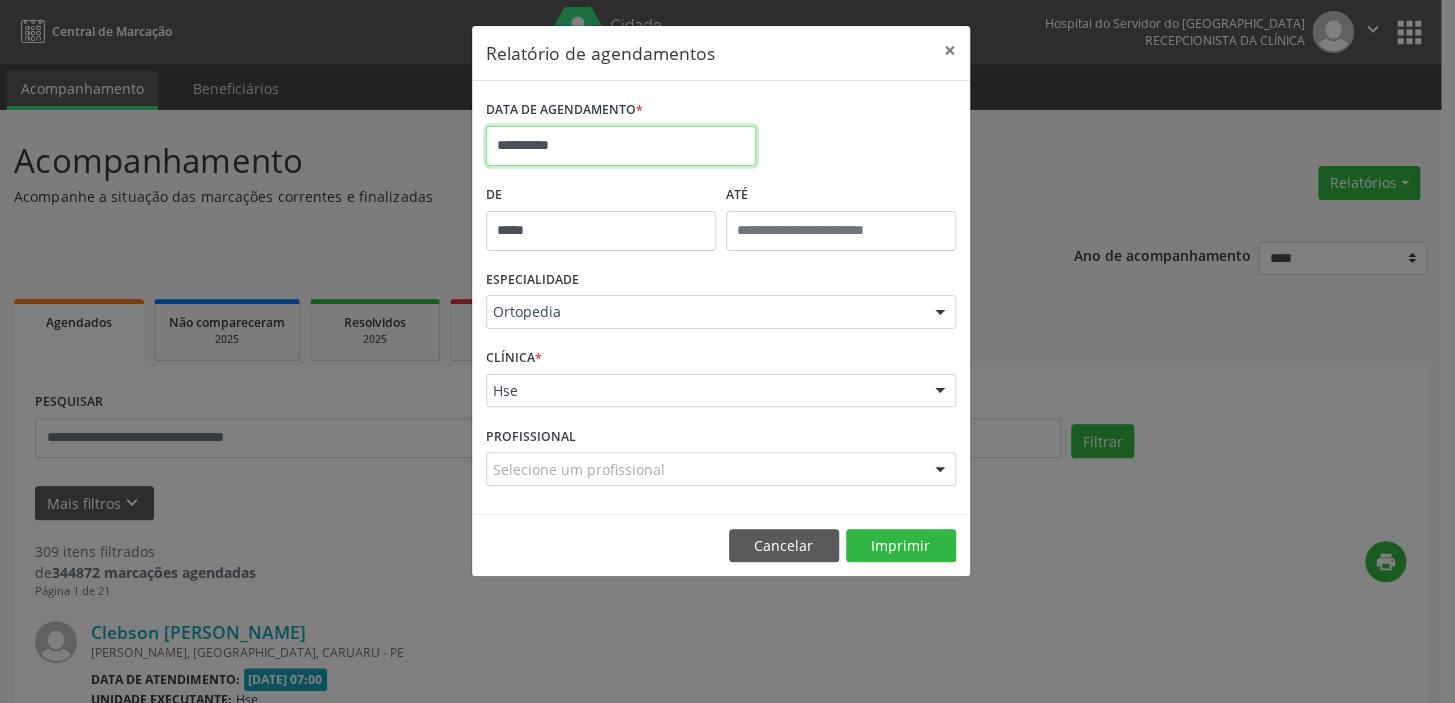 click on "**********" at bounding box center (621, 146) 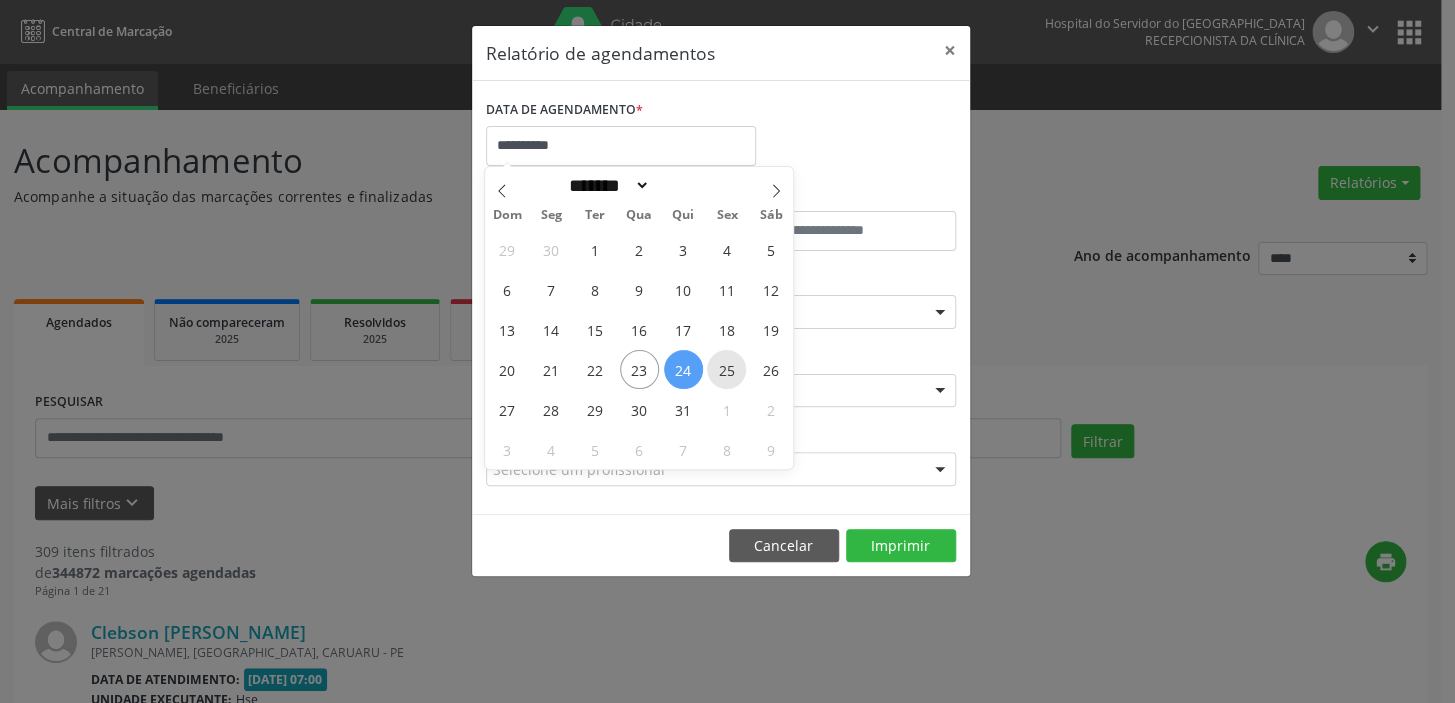 click on "25" at bounding box center (726, 369) 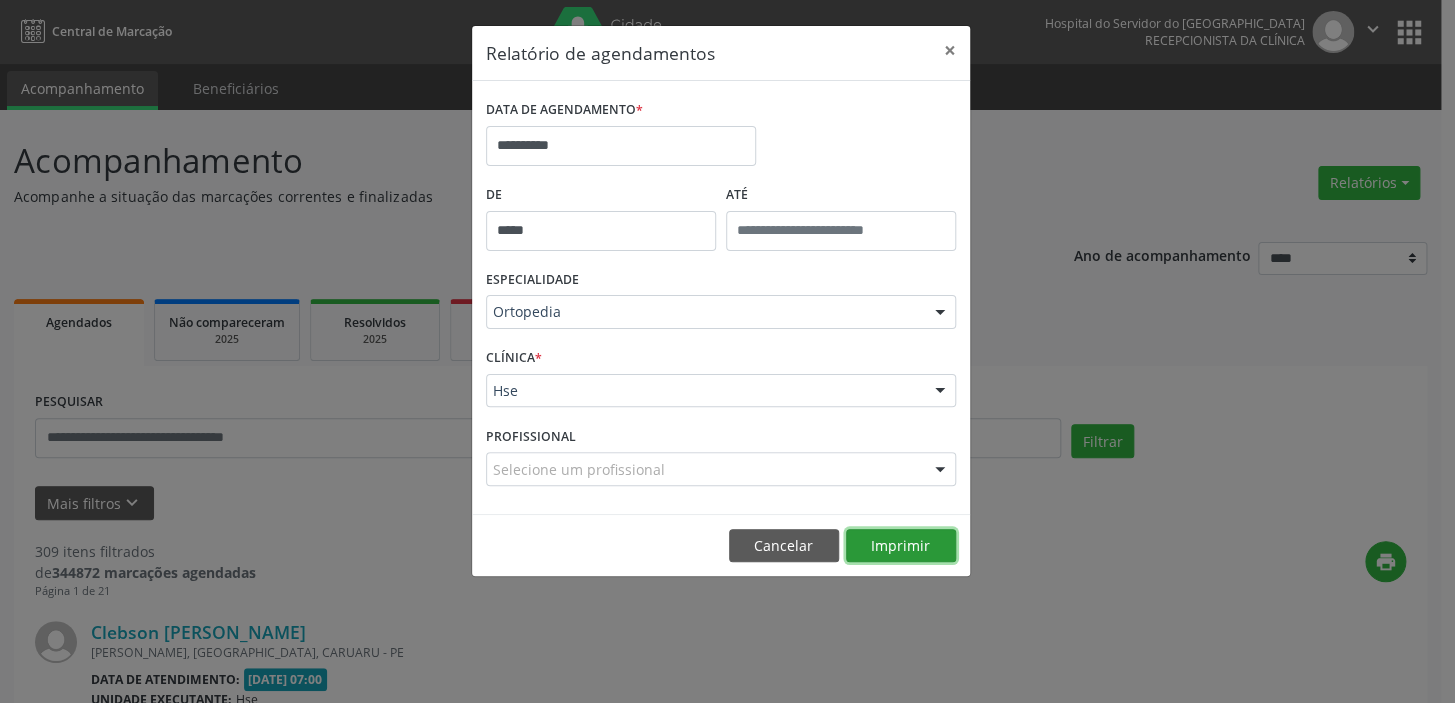 click on "Imprimir" at bounding box center (901, 546) 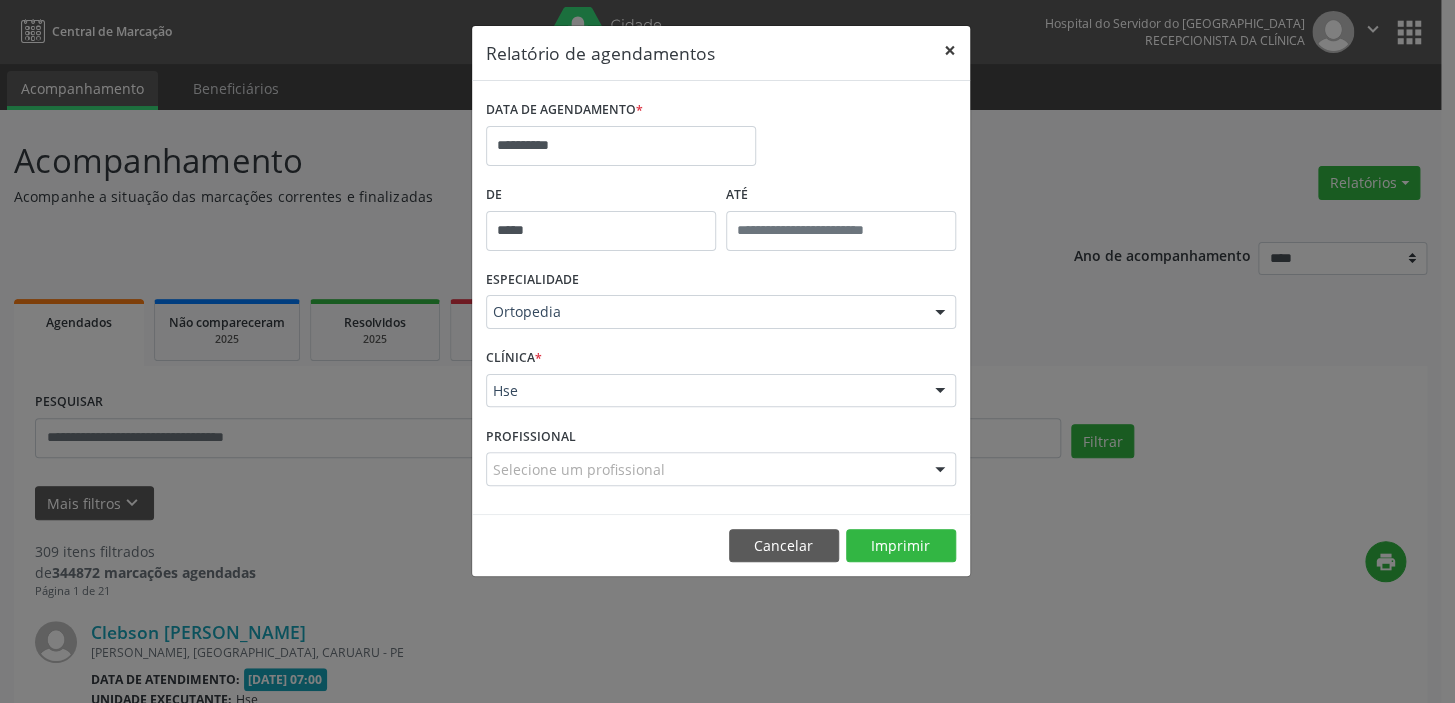 drag, startPoint x: 954, startPoint y: 48, endPoint x: 940, endPoint y: 60, distance: 18.439089 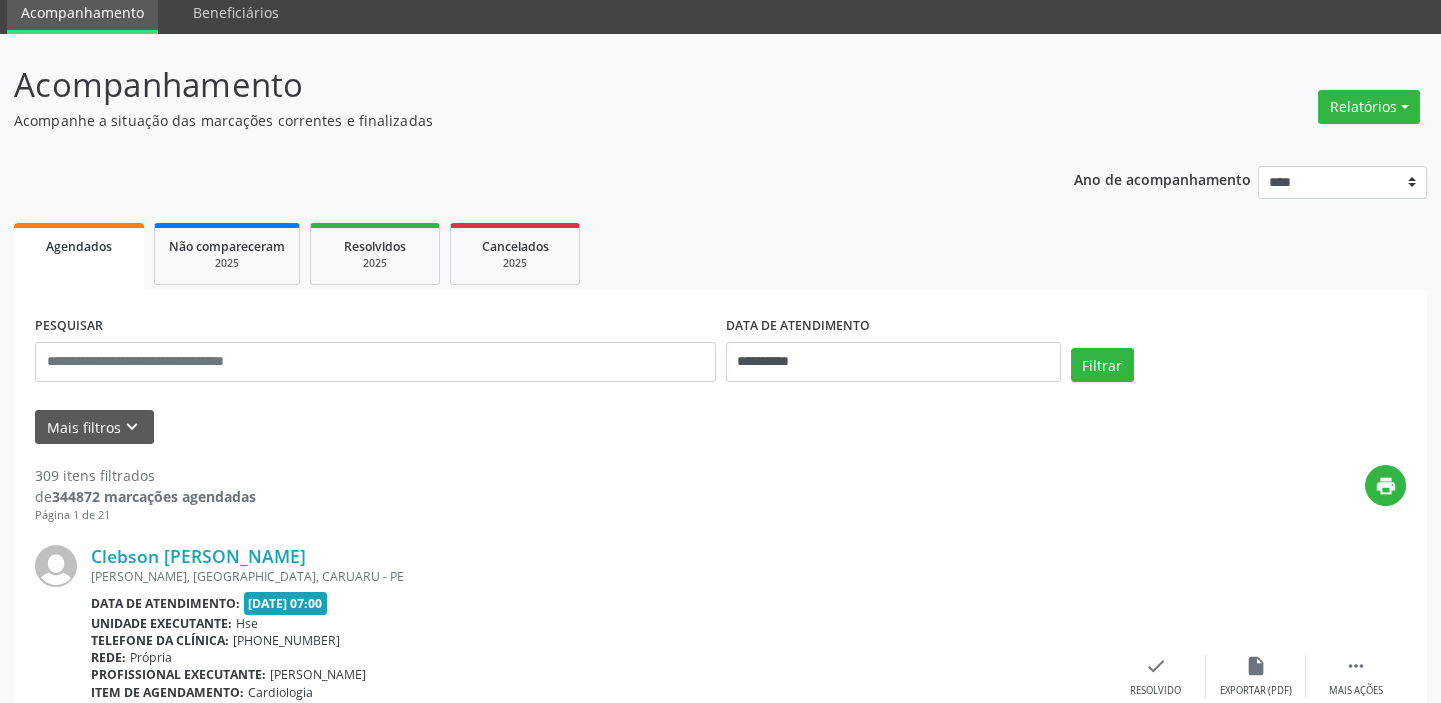 scroll, scrollTop: 0, scrollLeft: 0, axis: both 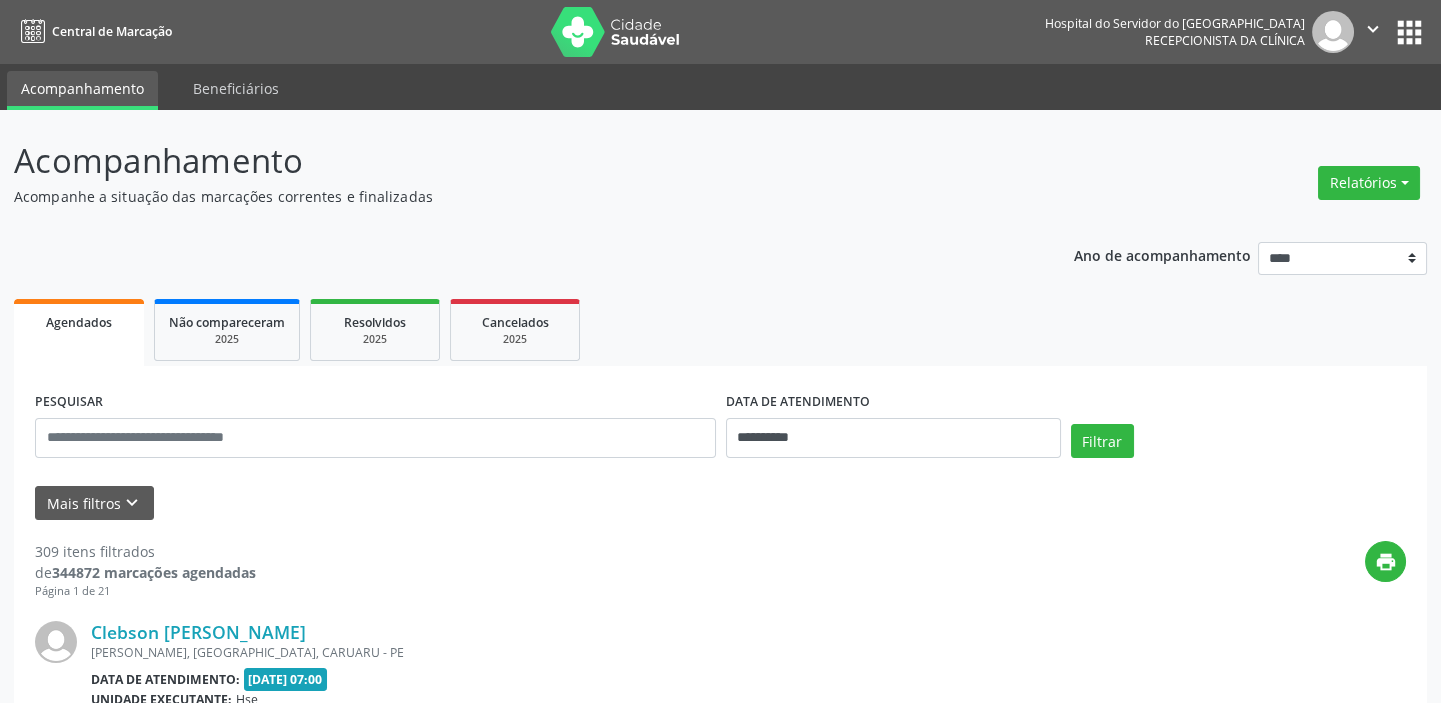 click on "Relatórios
Agendamentos
Procedimentos realizados" at bounding box center (1369, 183) 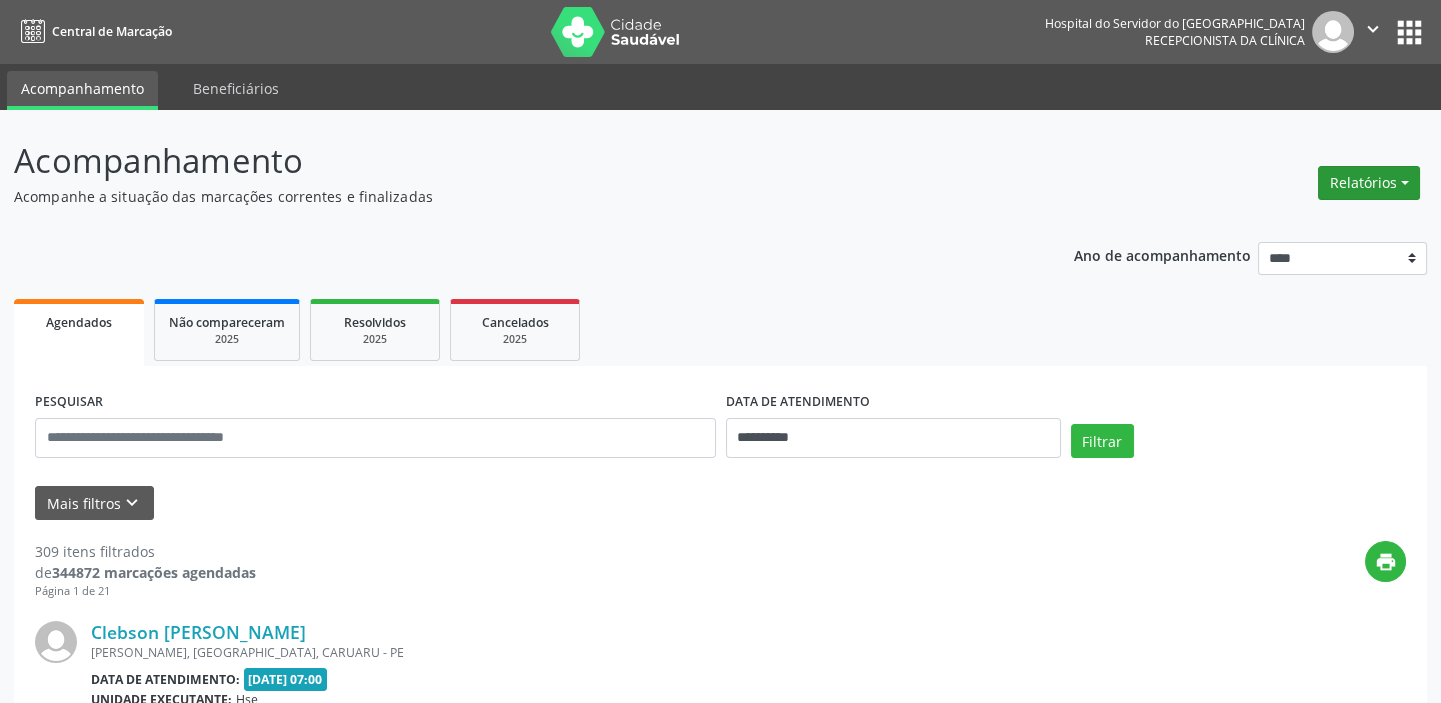 click on "Relatórios" at bounding box center (1369, 183) 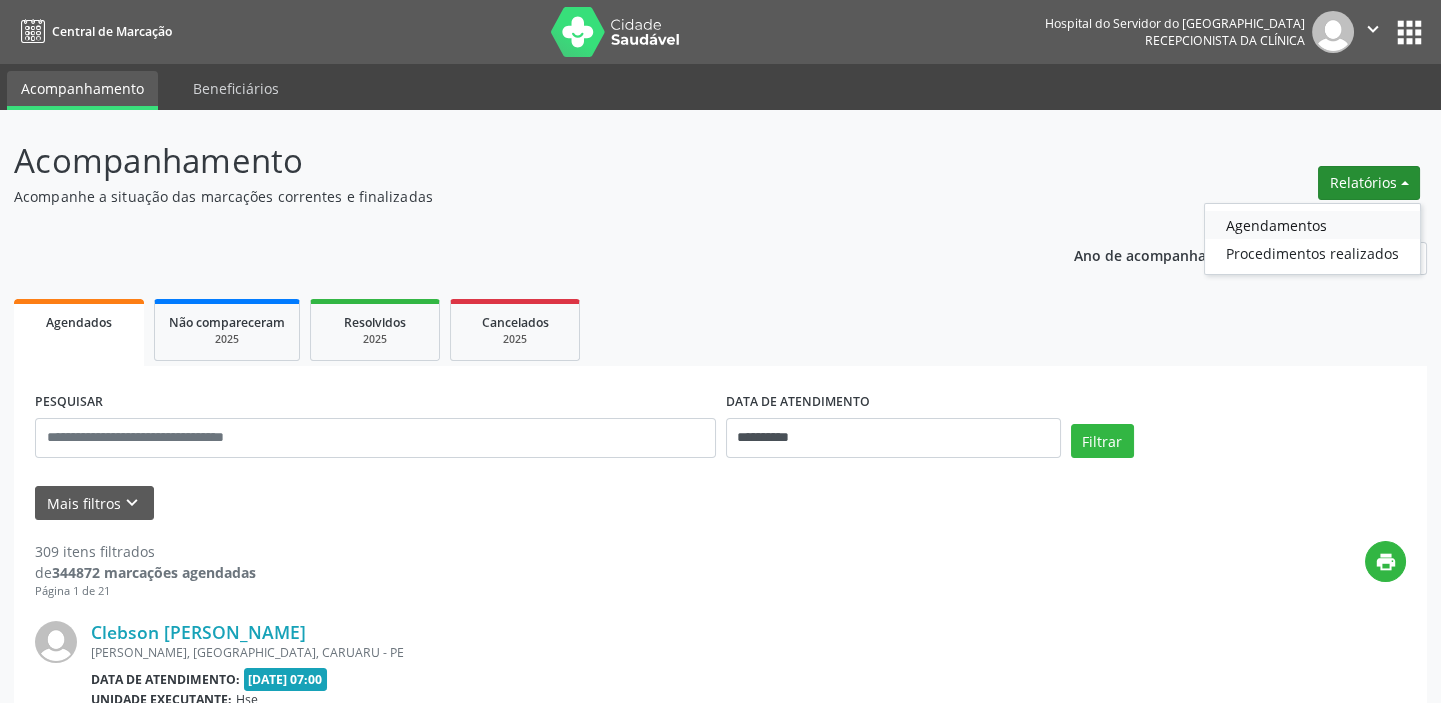 click on "Agendamentos" at bounding box center [1312, 225] 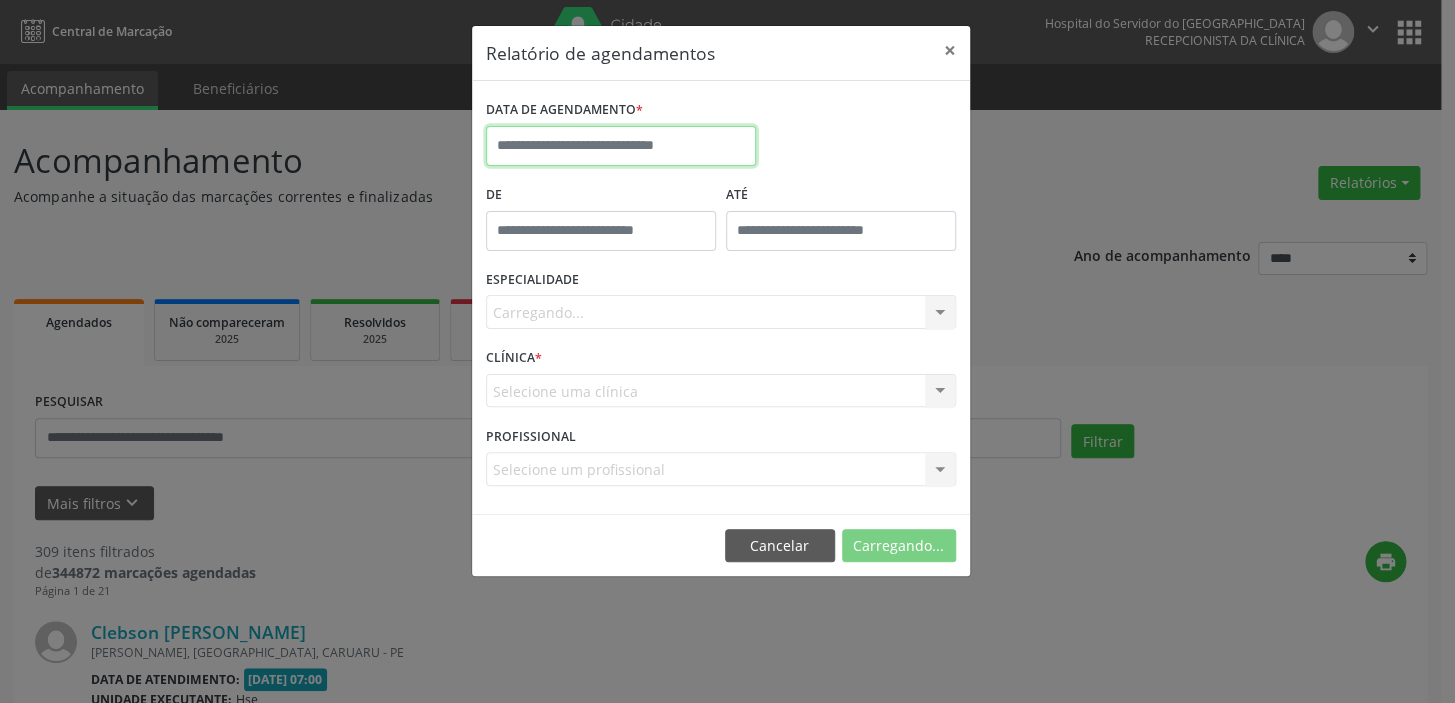 click on "**********" at bounding box center (727, 351) 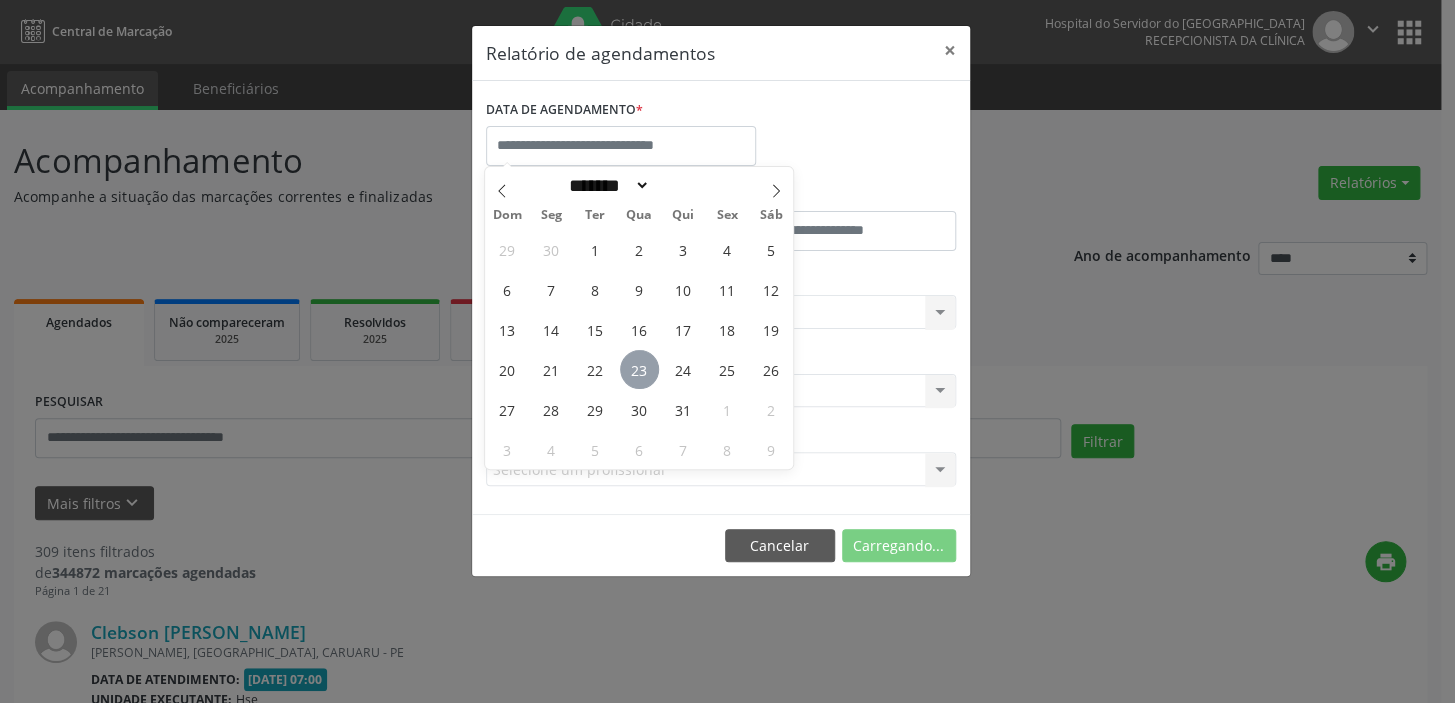 click on "23" at bounding box center (639, 369) 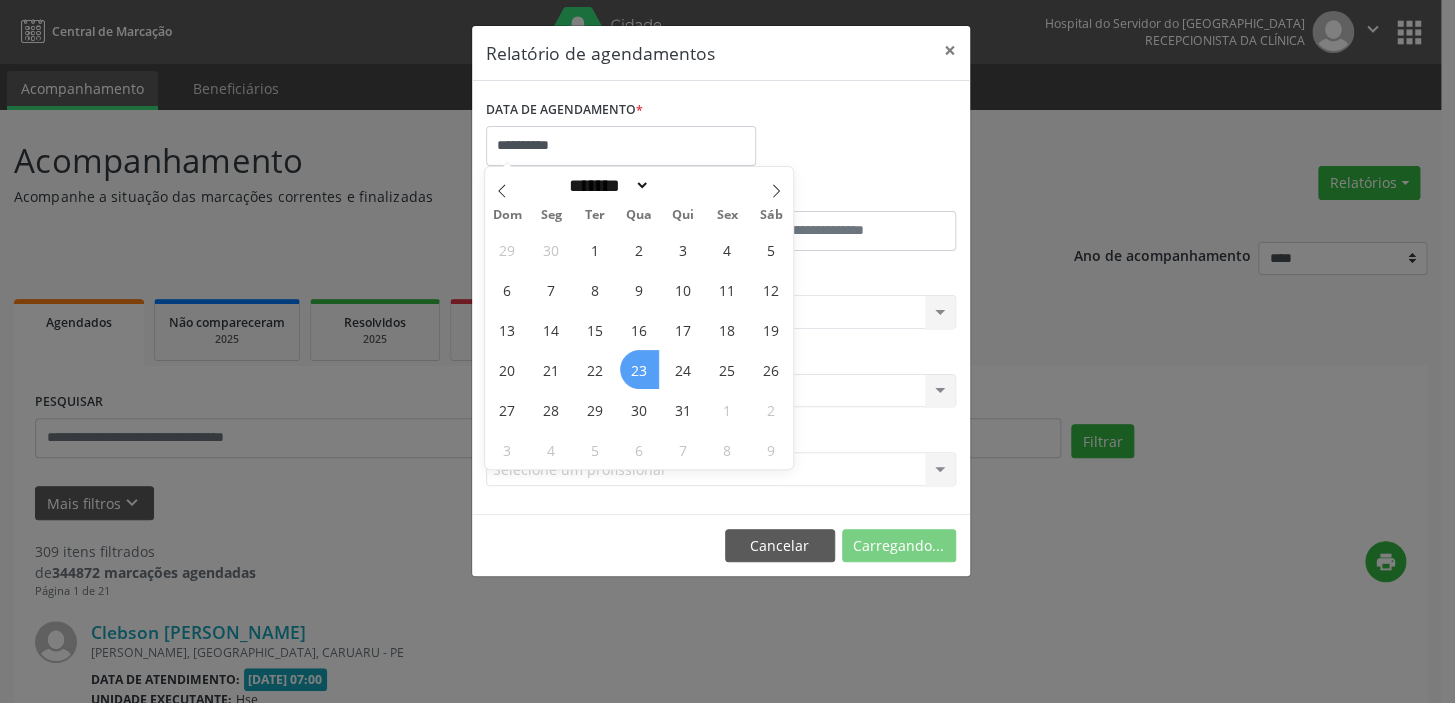 click on "23" at bounding box center (639, 369) 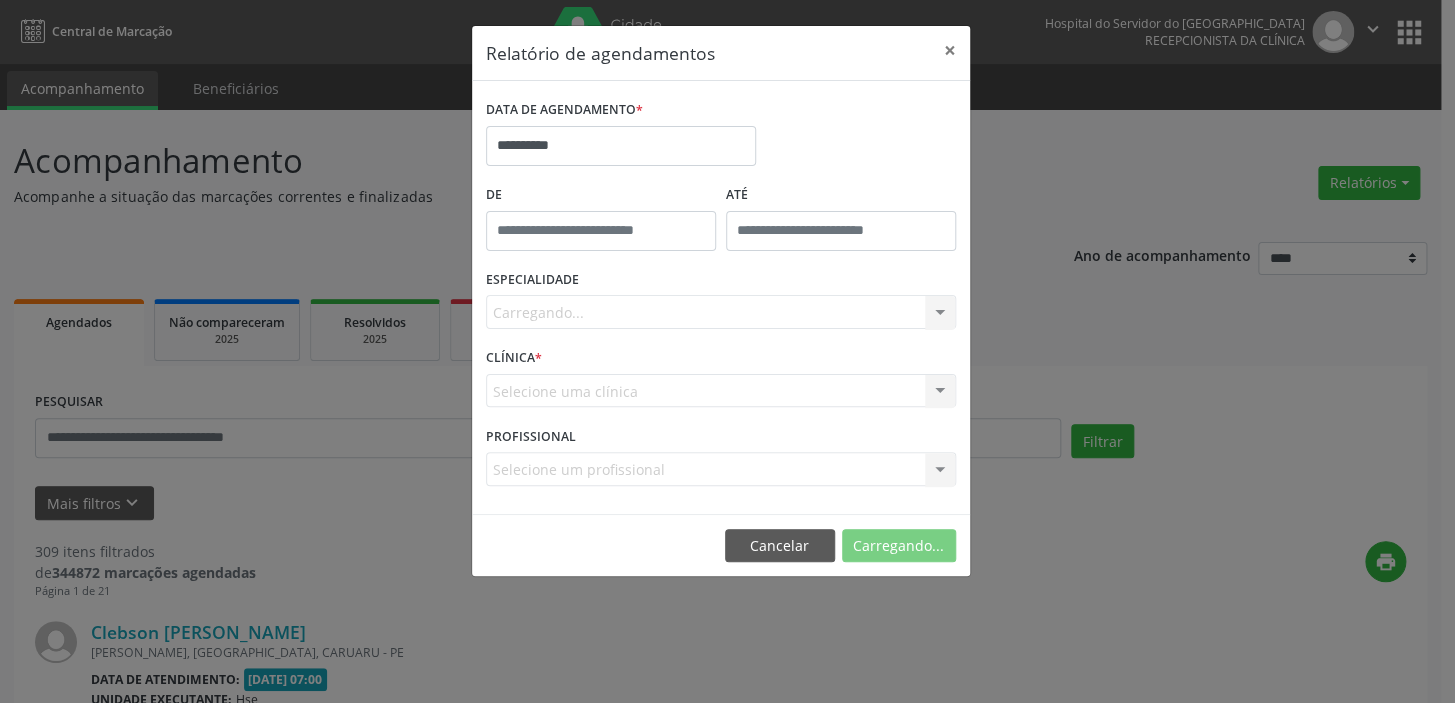 type on "*****" 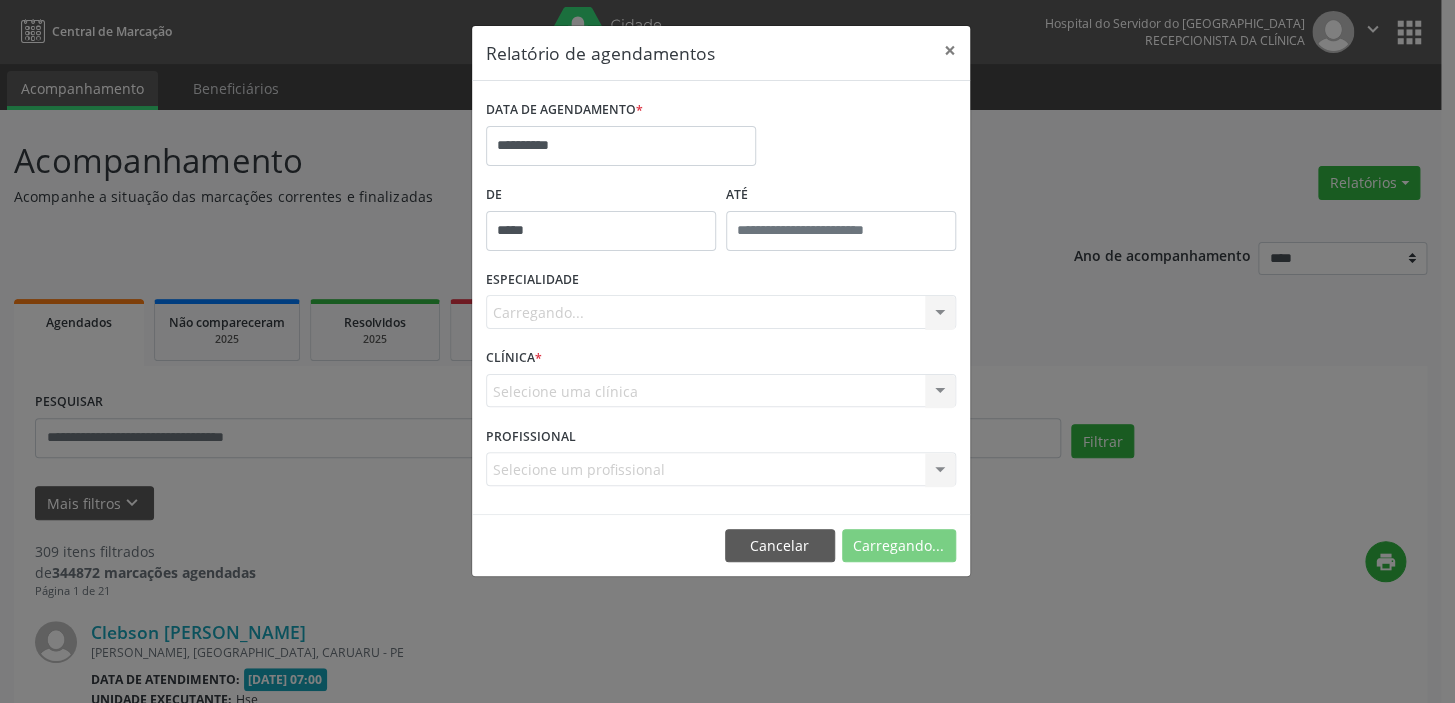 click on "*****" at bounding box center [601, 231] 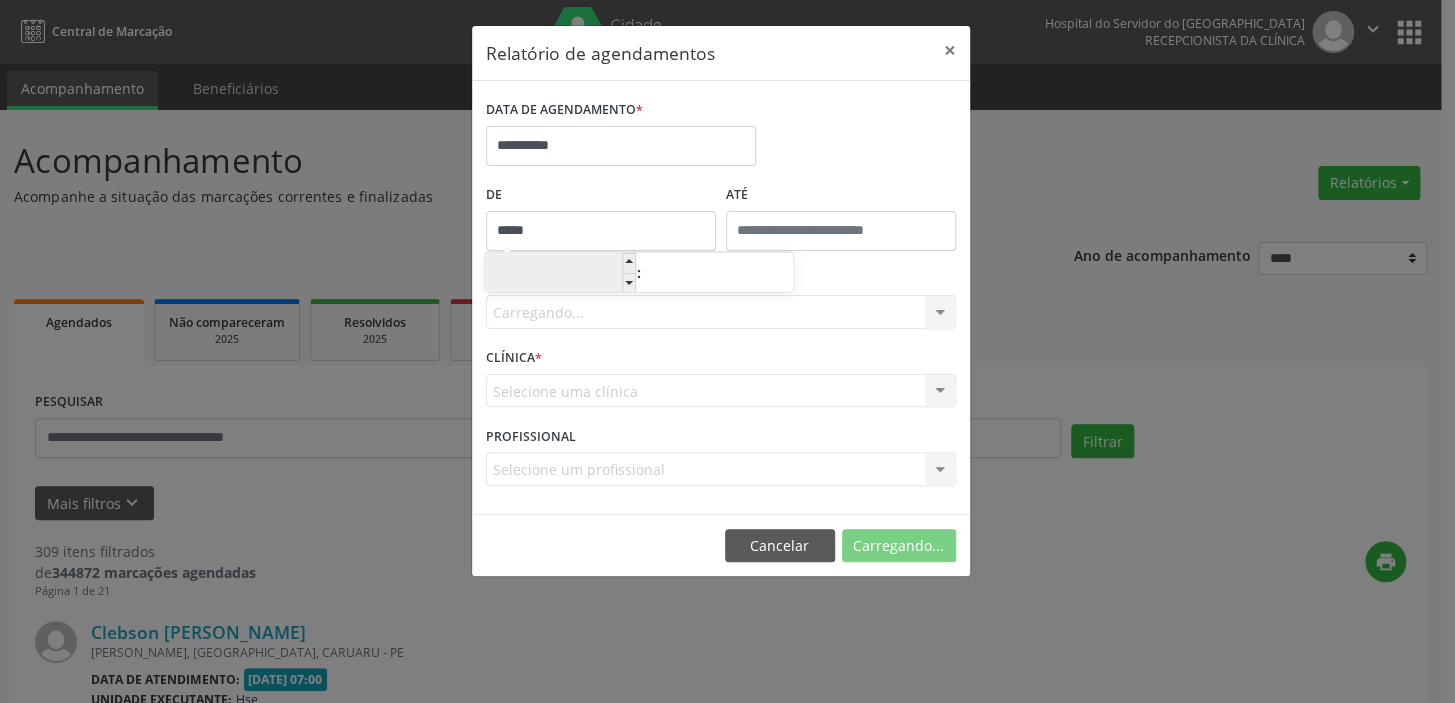 click on "**" at bounding box center [560, 274] 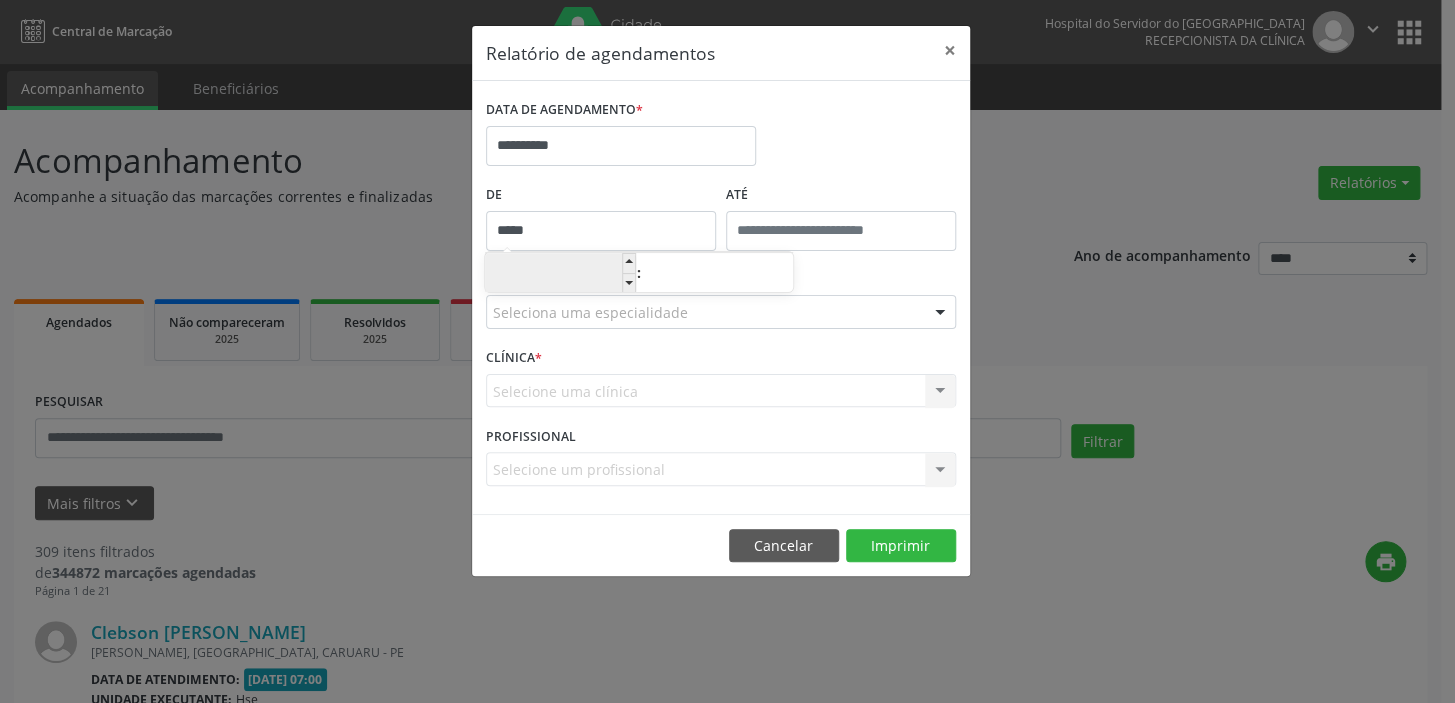 click on "**" at bounding box center [560, 274] 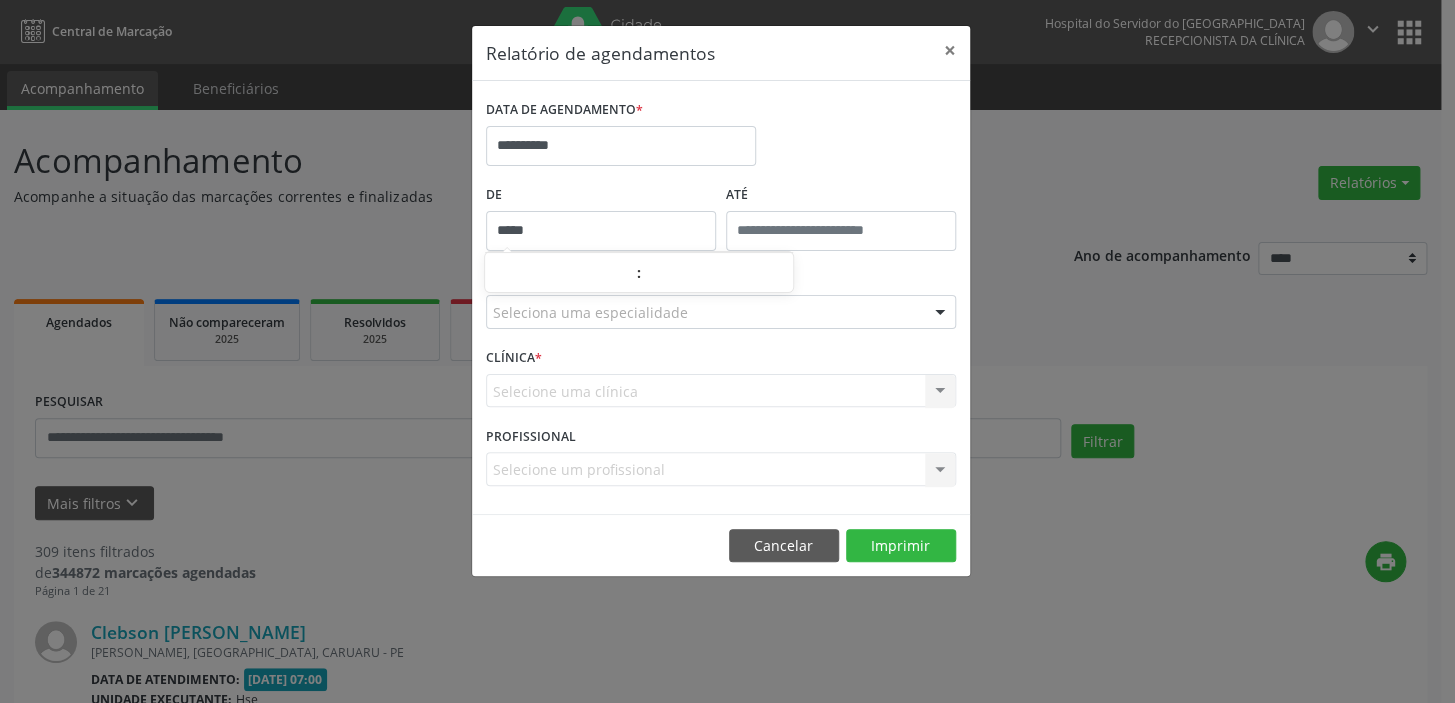 click on "**********" at bounding box center (727, 351) 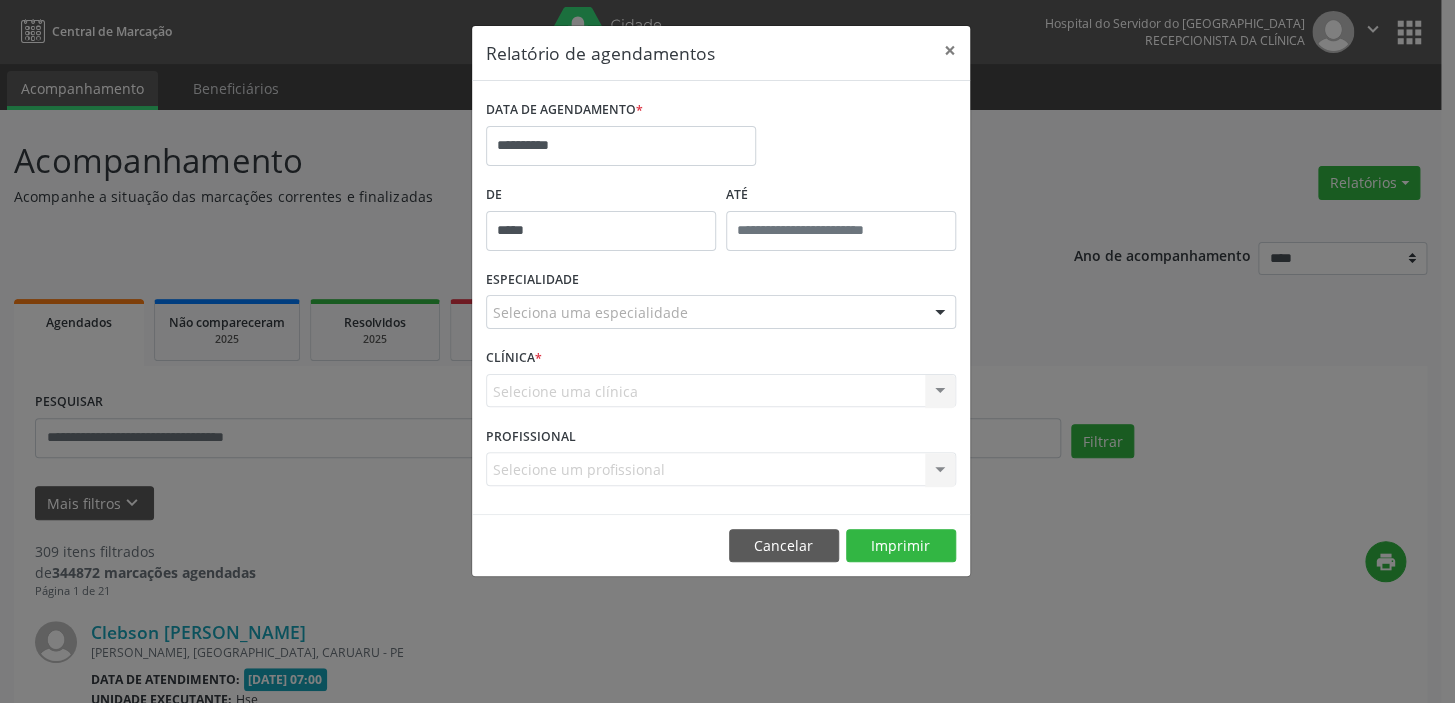 click on "Seleciona uma especialidade" at bounding box center [721, 312] 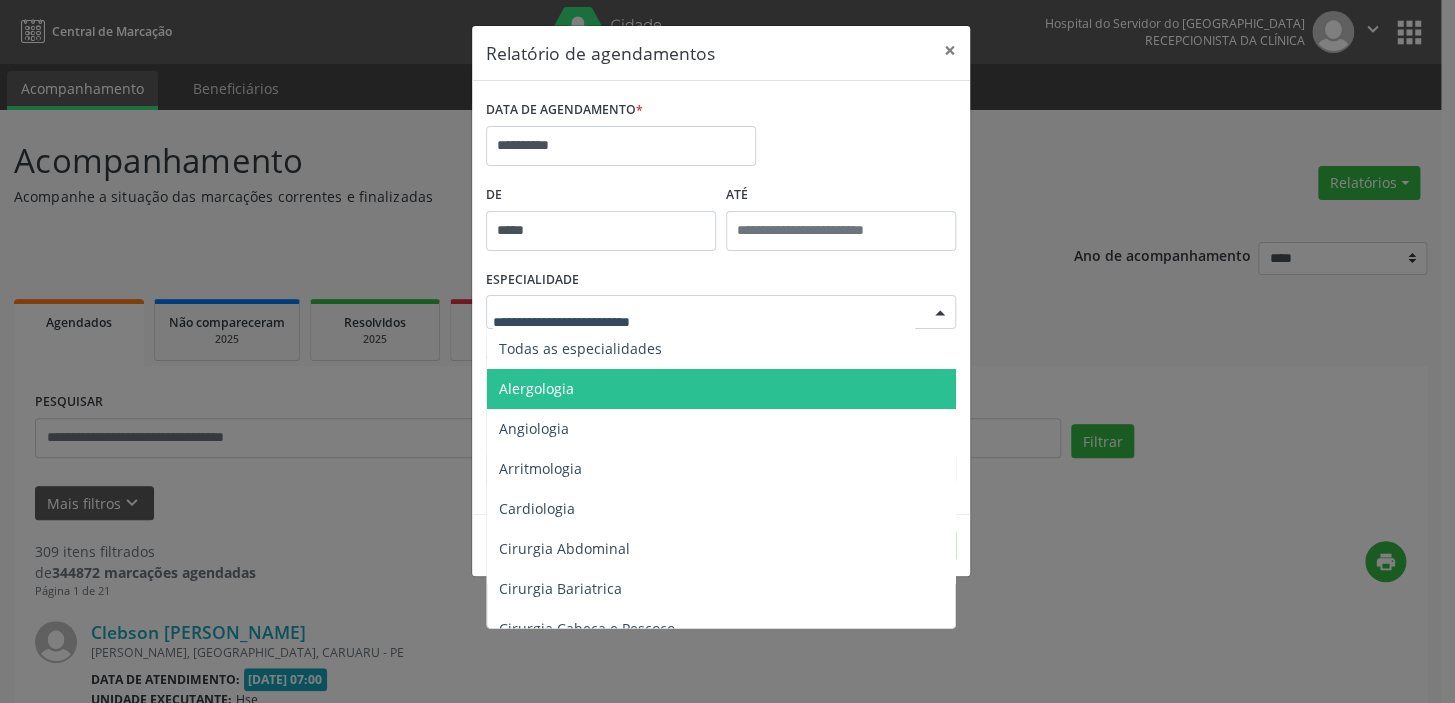 drag, startPoint x: 554, startPoint y: 389, endPoint x: 556, endPoint y: 402, distance: 13.152946 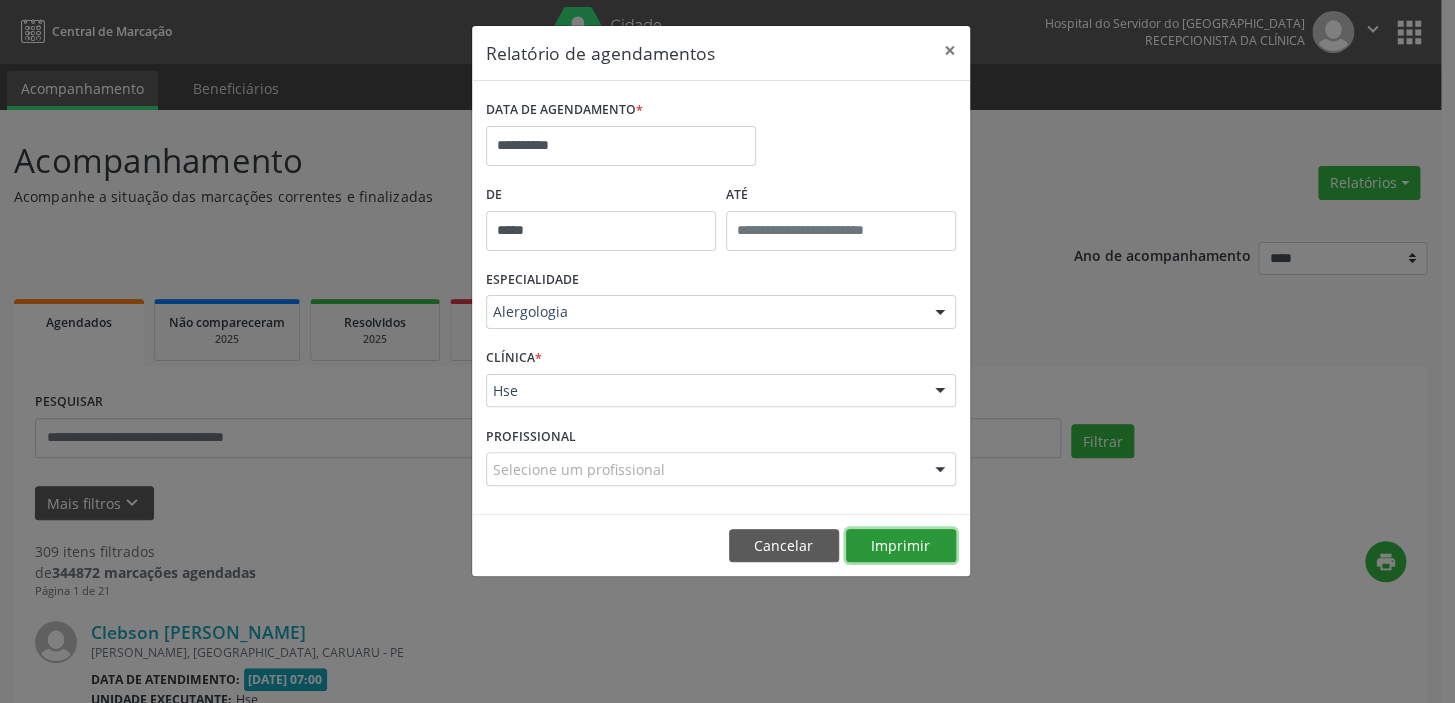 click on "Imprimir" at bounding box center [901, 546] 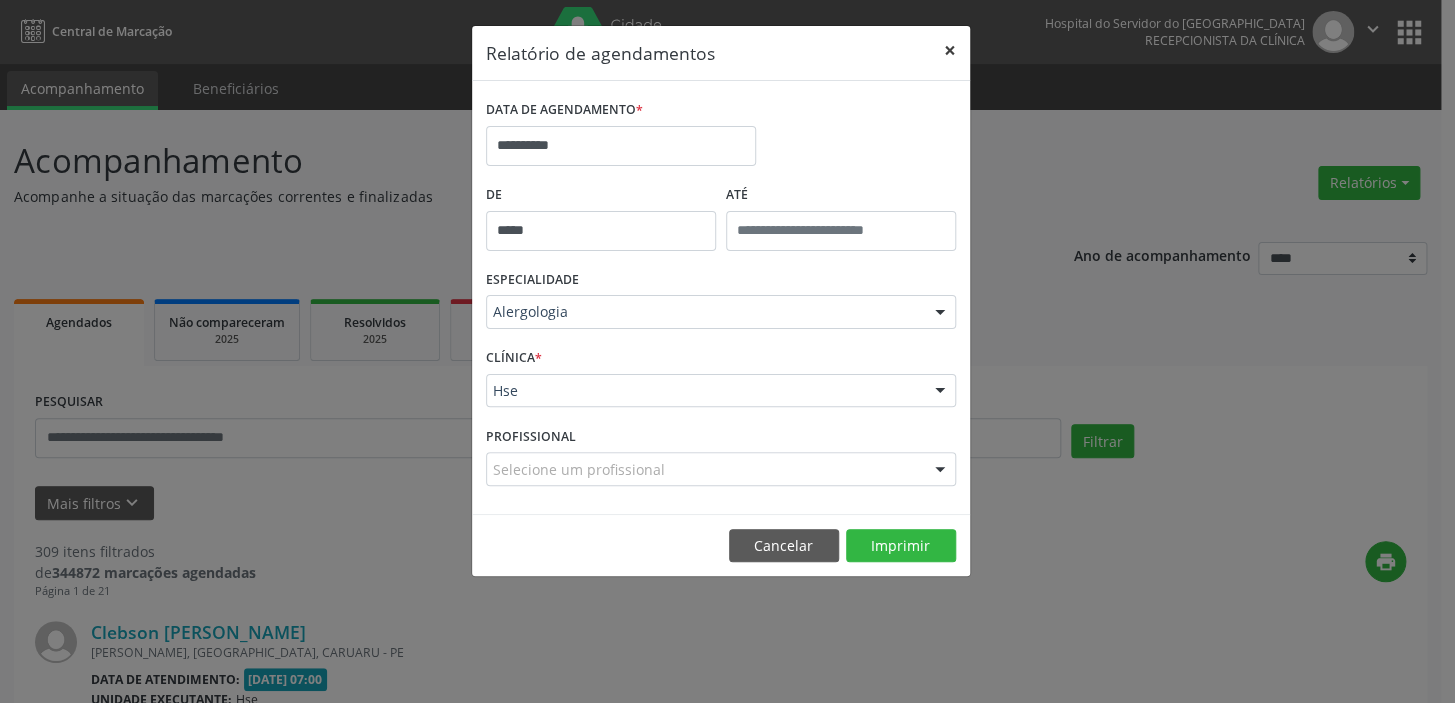click on "×" at bounding box center [950, 50] 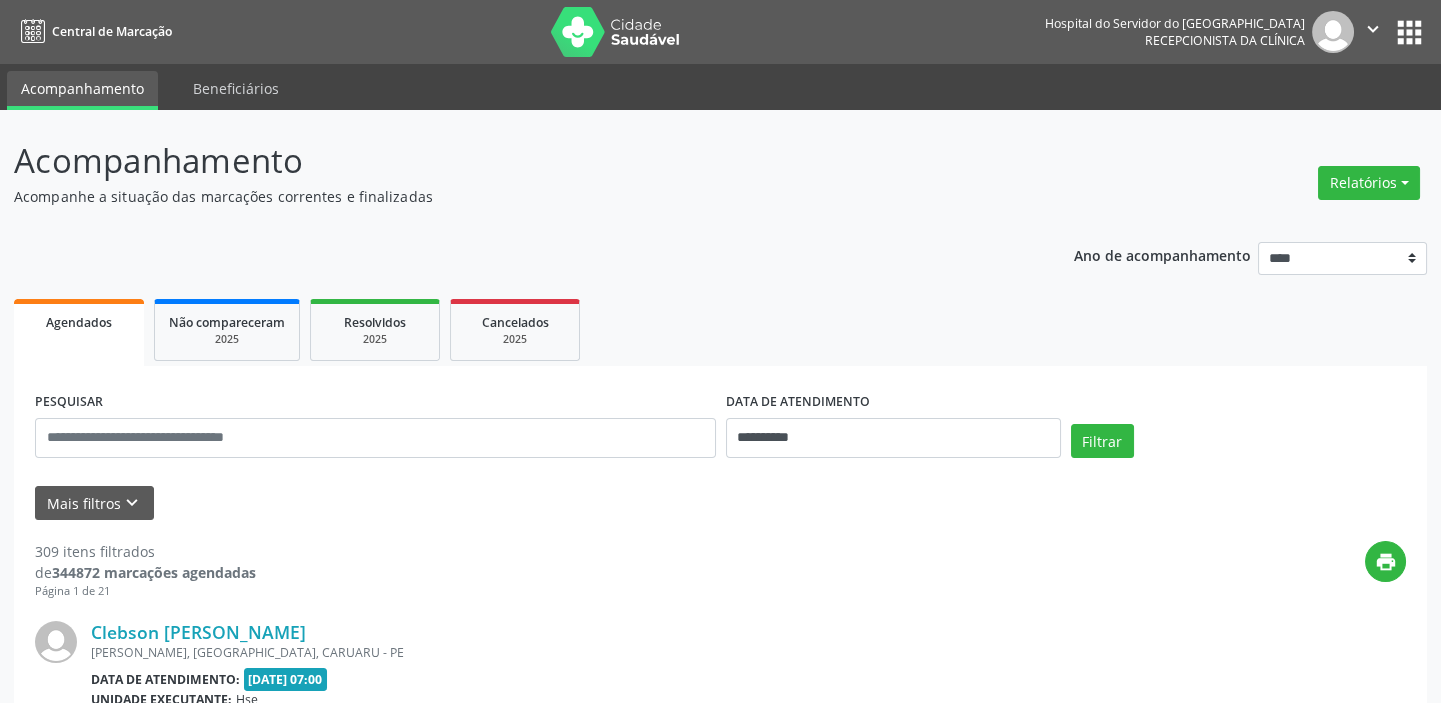 click on "" at bounding box center [1373, 29] 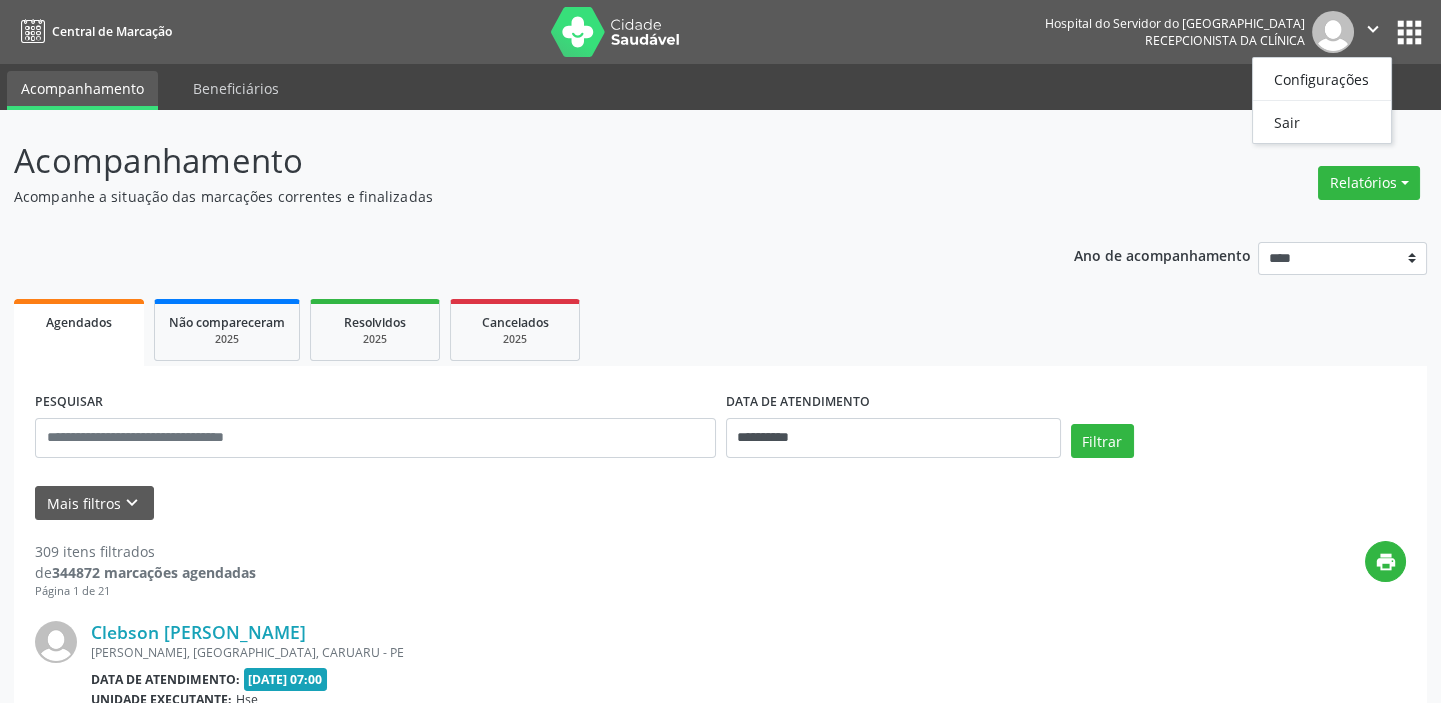 click on "Ano de acompanhamento
**** **** **** **** ****" at bounding box center [1250, 261] 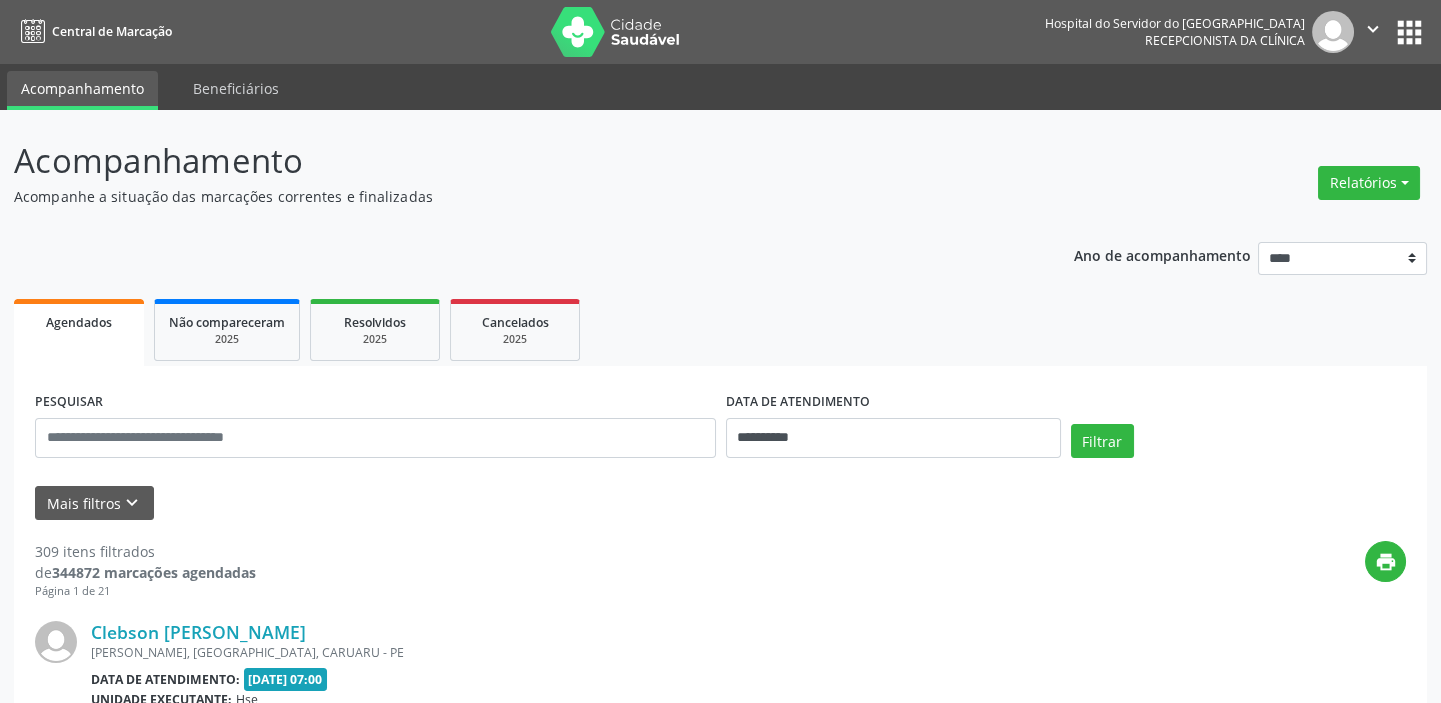 click at bounding box center (1333, 32) 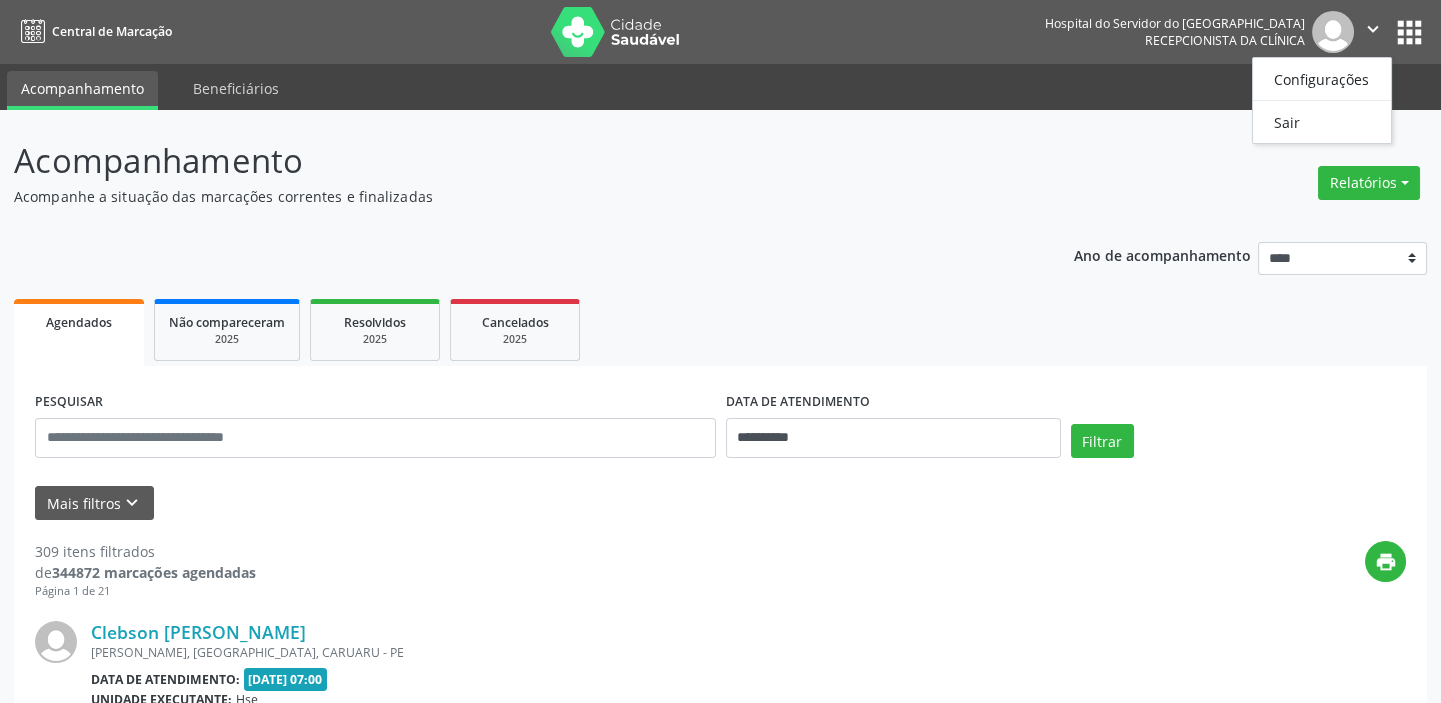 click on "Acompanhamento" at bounding box center (508, 161) 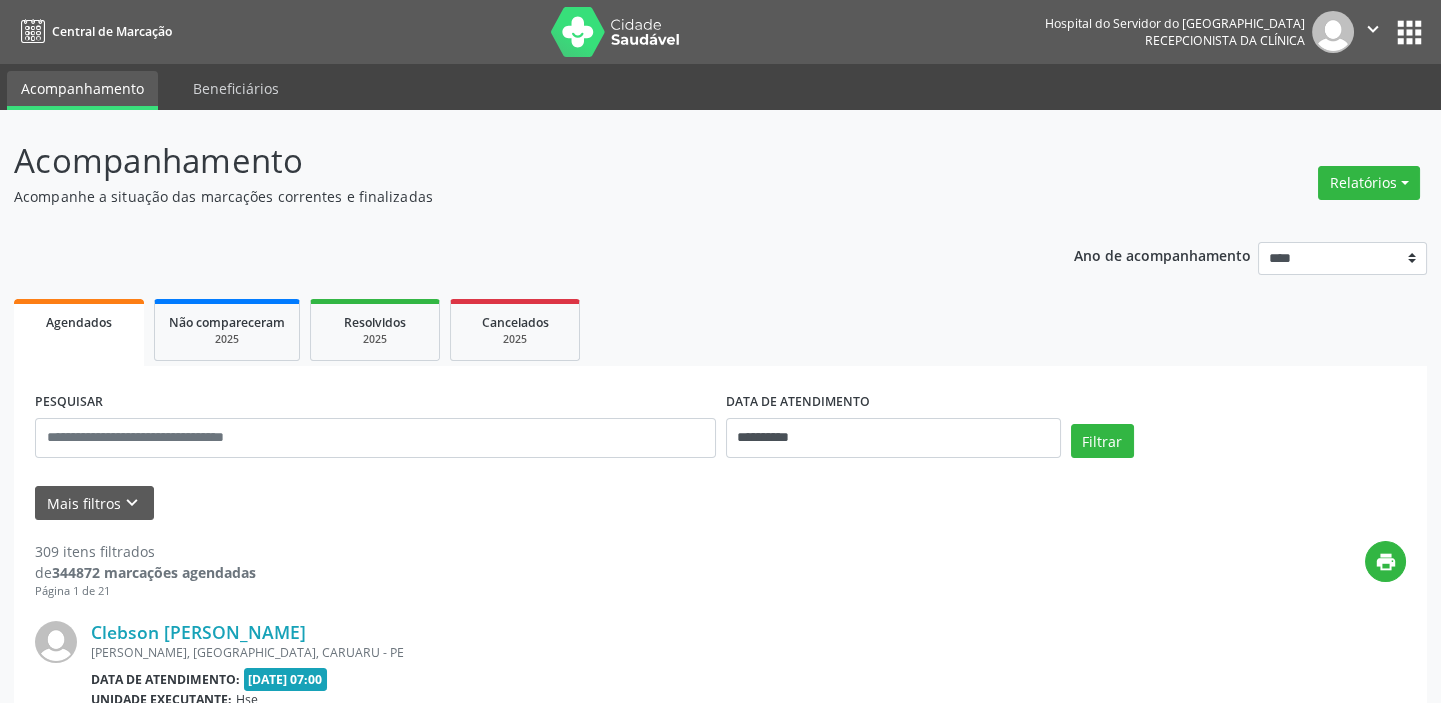 click on "apps" at bounding box center [1409, 32] 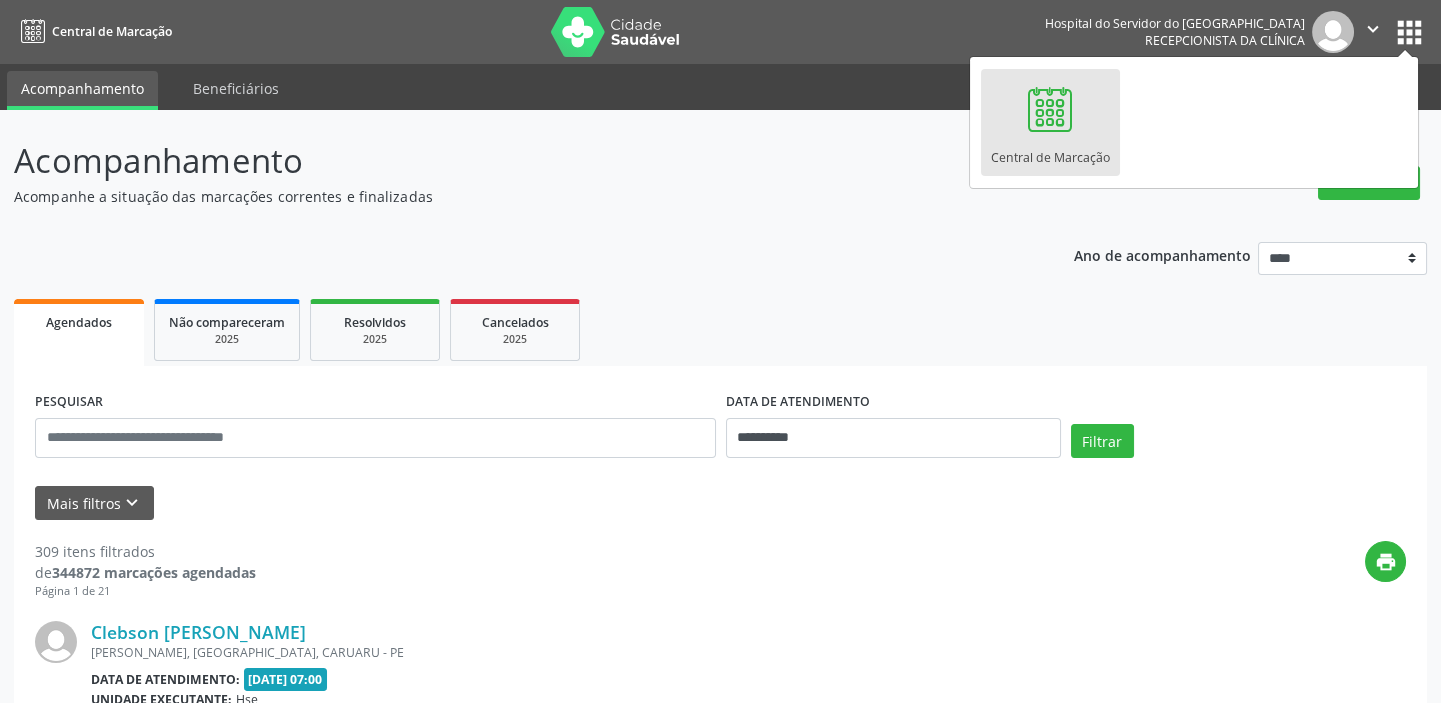 click on "**********" at bounding box center [720, 2697] 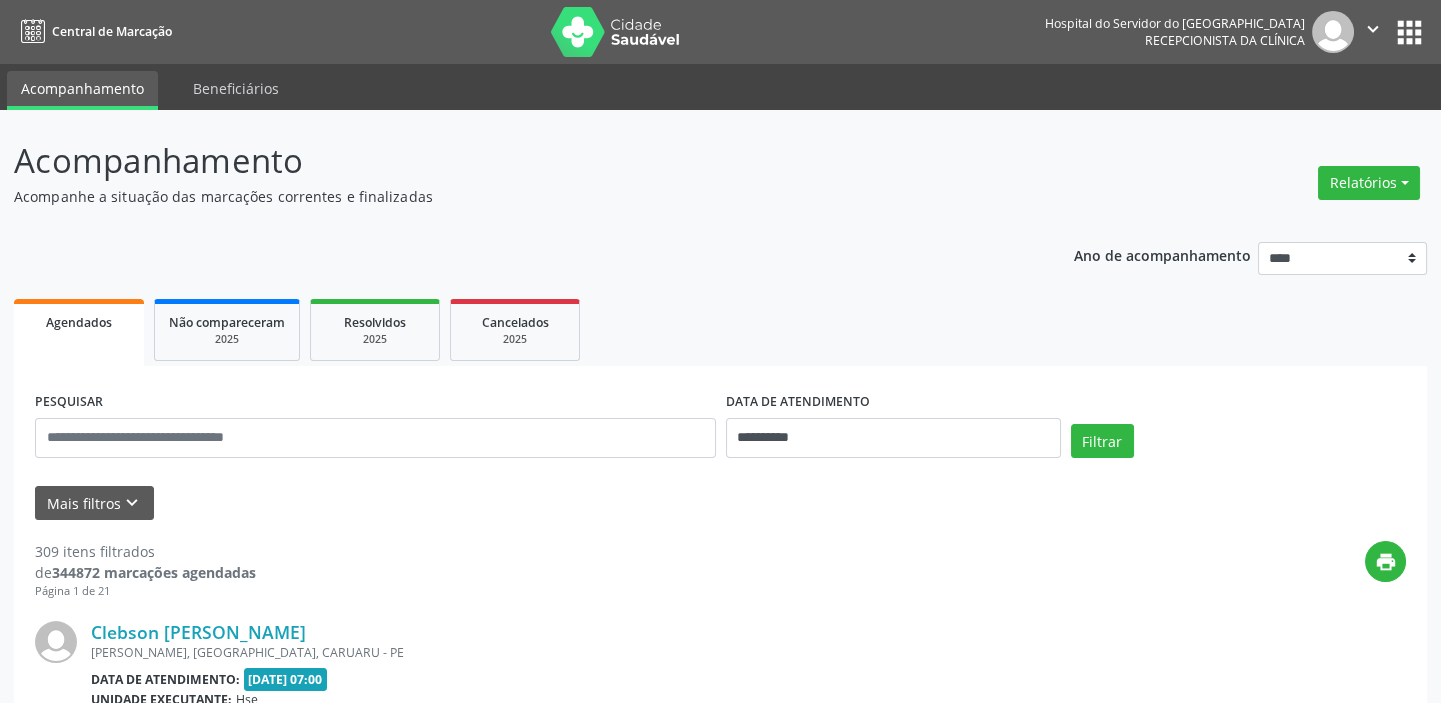 click on "apps" at bounding box center (1409, 32) 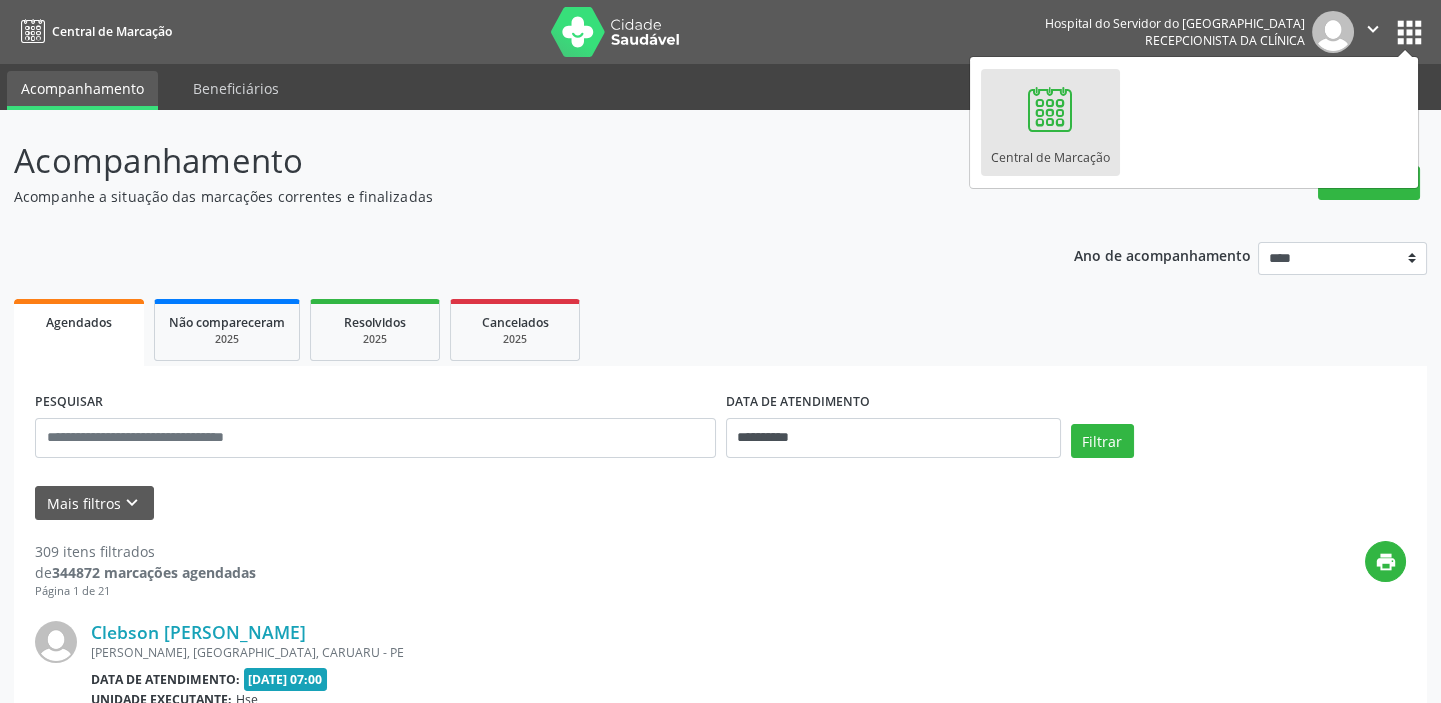 click on "**********" at bounding box center (720, 2743) 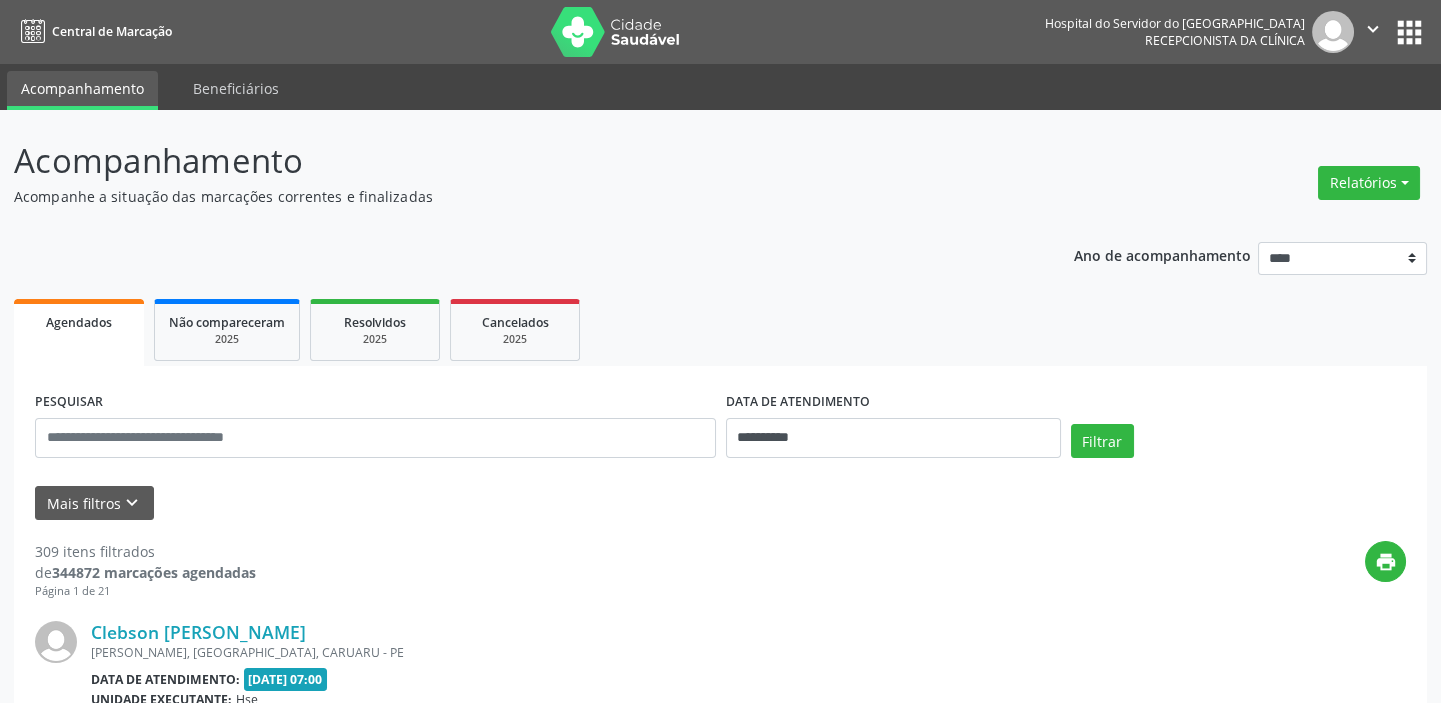 click on "apps" at bounding box center (1409, 32) 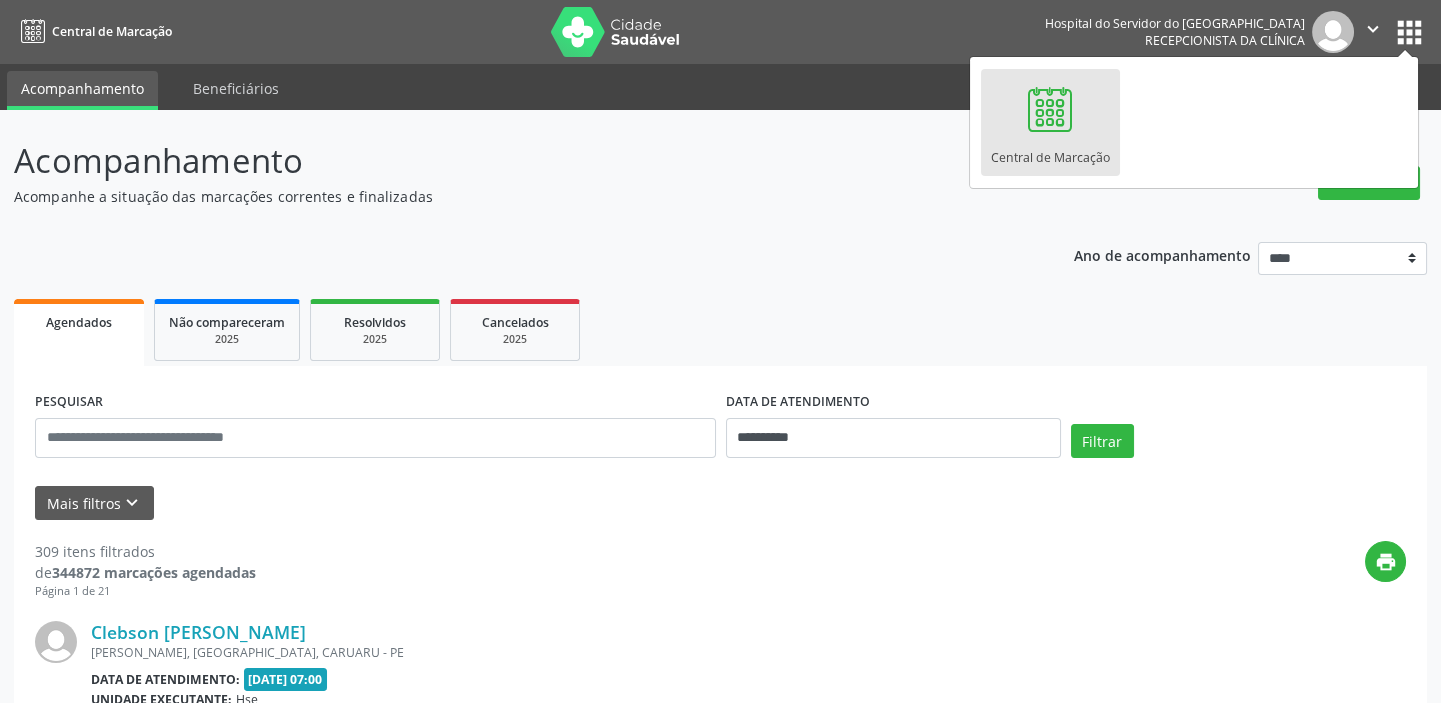 click on "Central de Marcação" at bounding box center (1050, 122) 